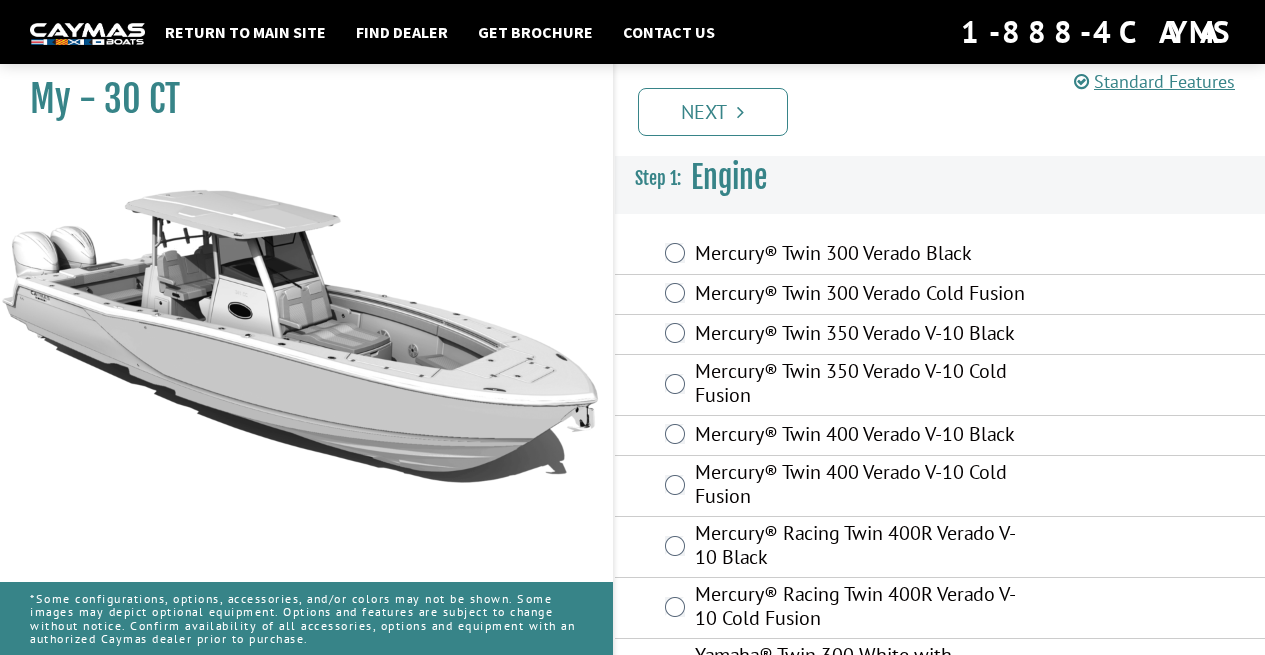 scroll, scrollTop: 0, scrollLeft: 0, axis: both 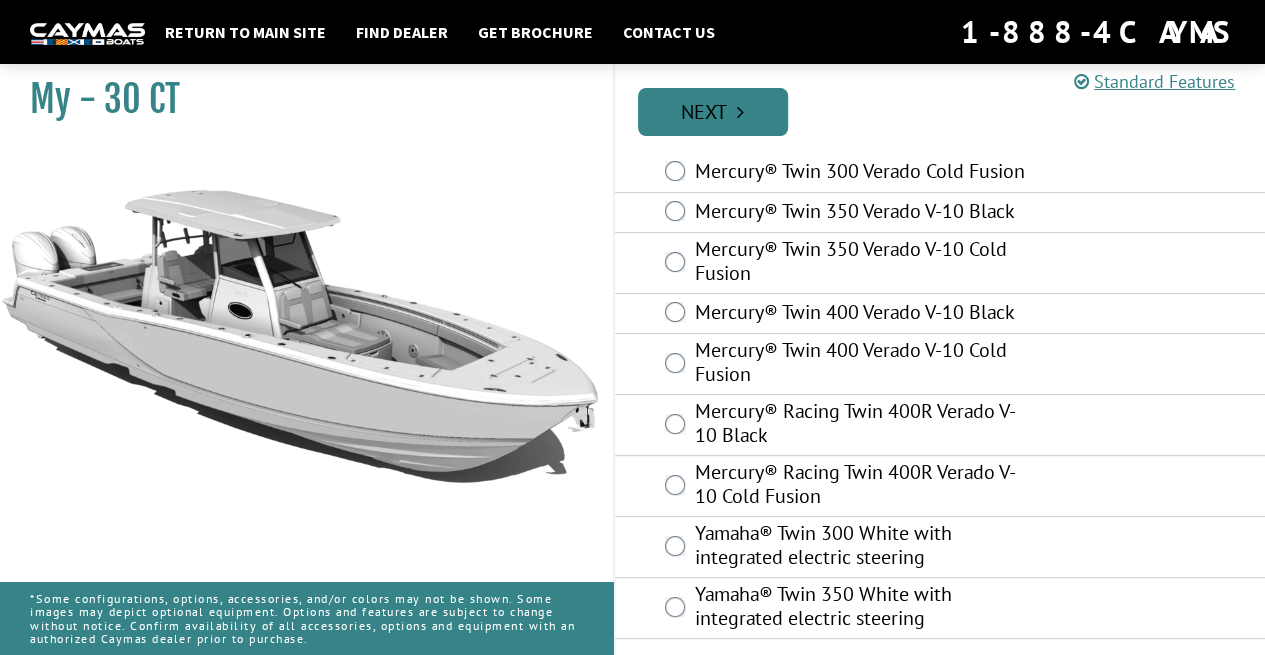 click on "Next" at bounding box center [713, 112] 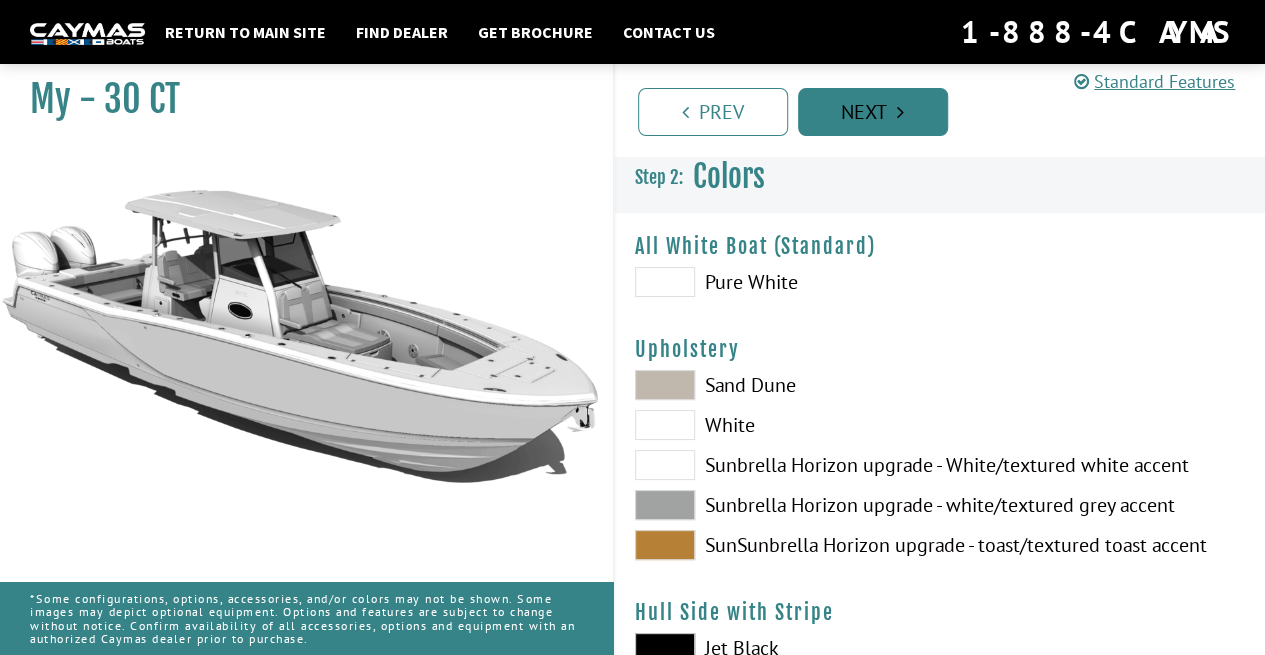 scroll, scrollTop: 0, scrollLeft: 0, axis: both 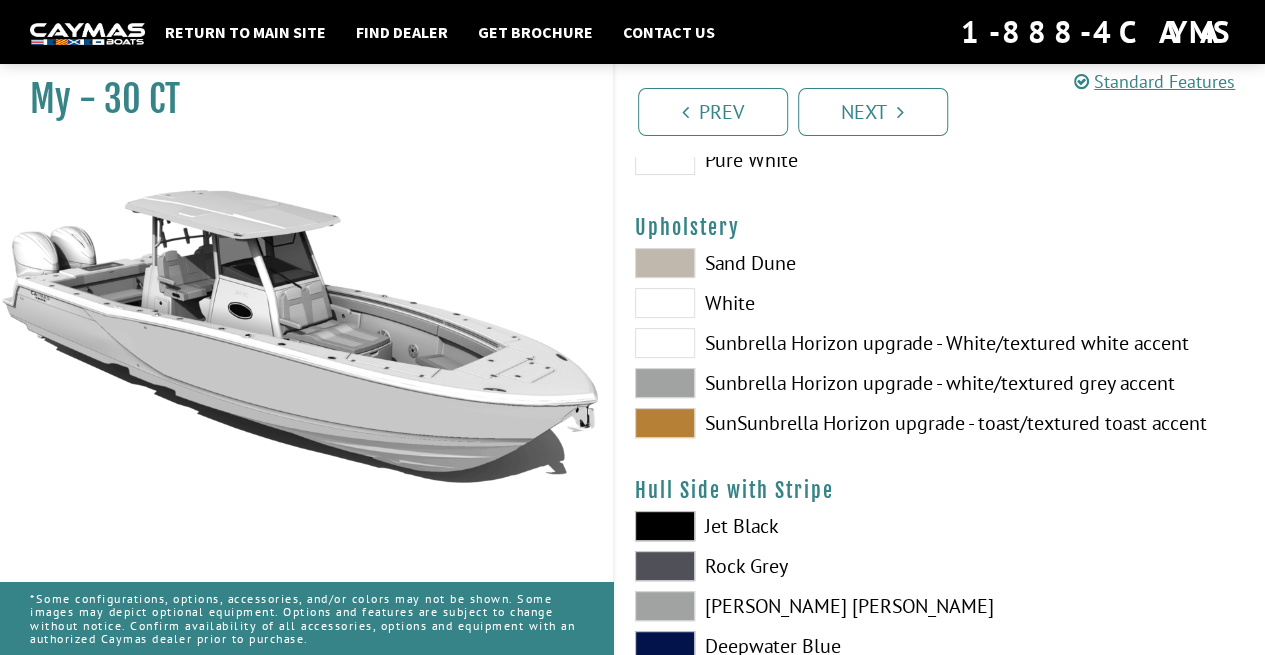 click at bounding box center [665, 343] 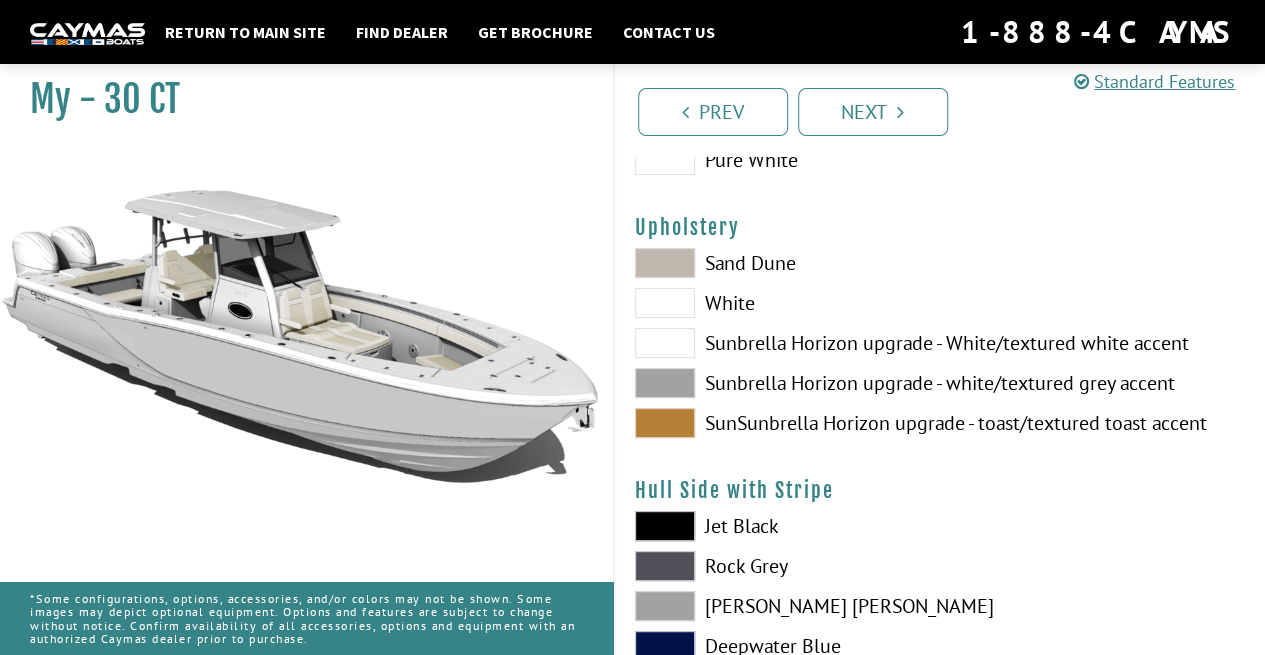 click on "Sand Dune
White
Sunbrella Horizon upgrade - White/textured white accent
Sunbrella Horizon upgrade - white/textured grey accent
SunSunbrella Horizon upgrade - toast/textured toast accent" at bounding box center [777, 348] 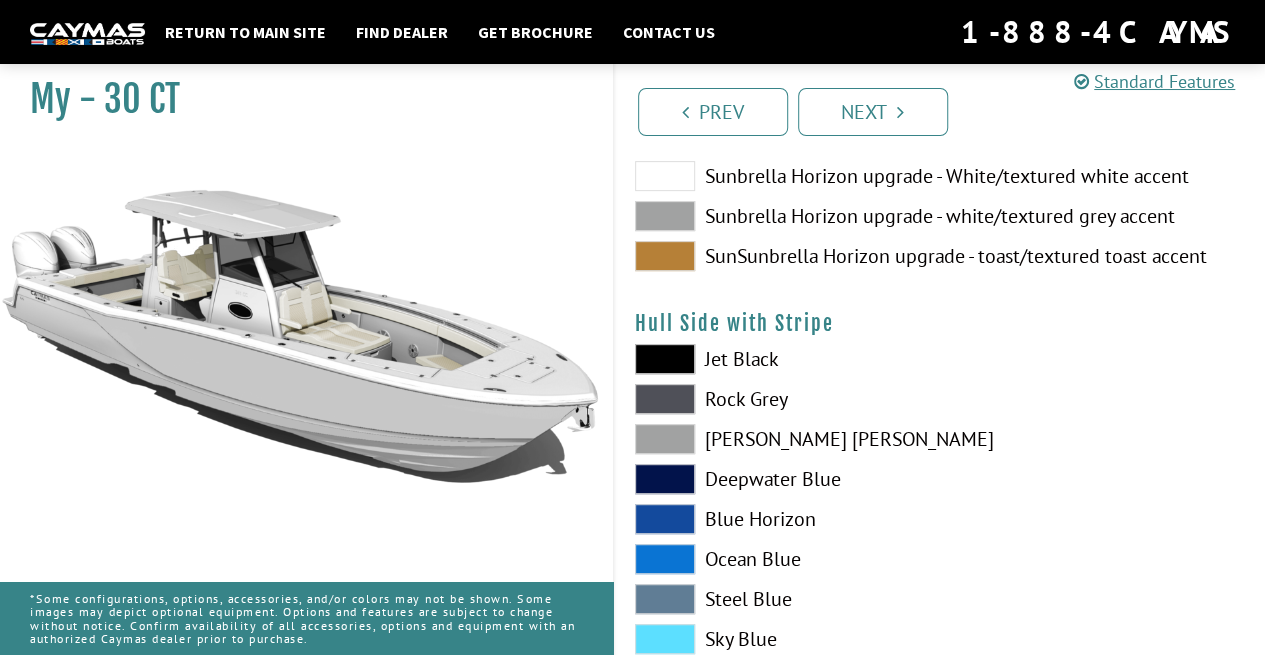 scroll, scrollTop: 374, scrollLeft: 0, axis: vertical 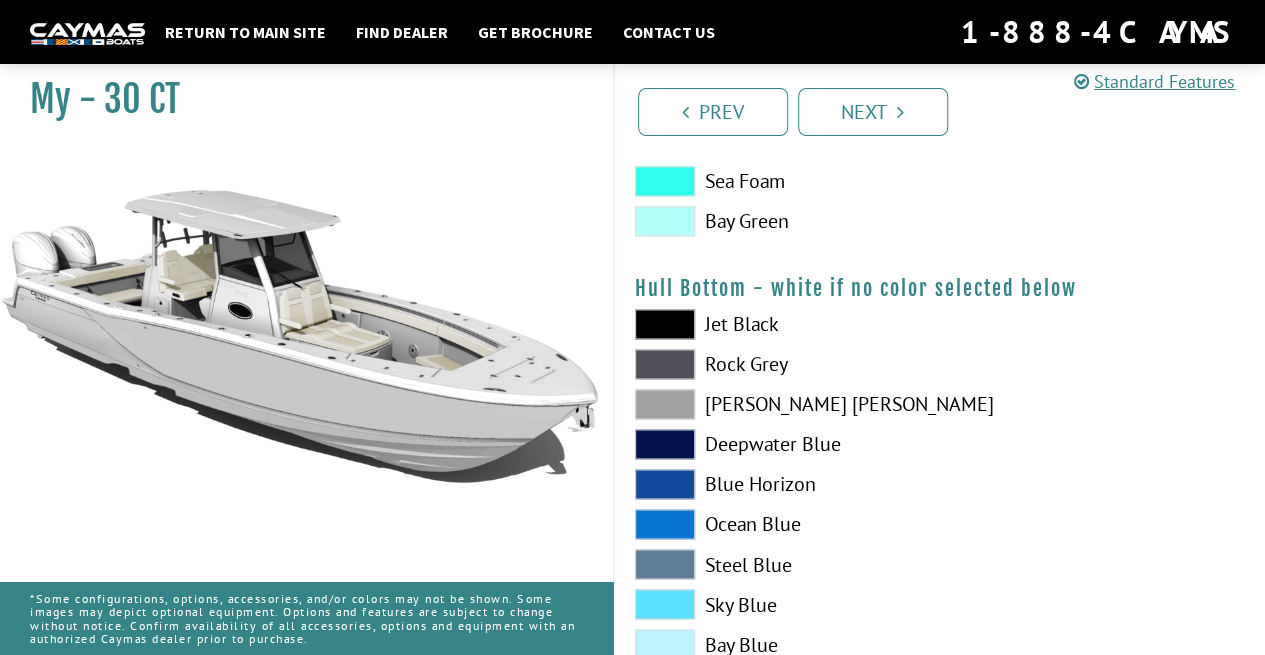 click at bounding box center (665, 404) 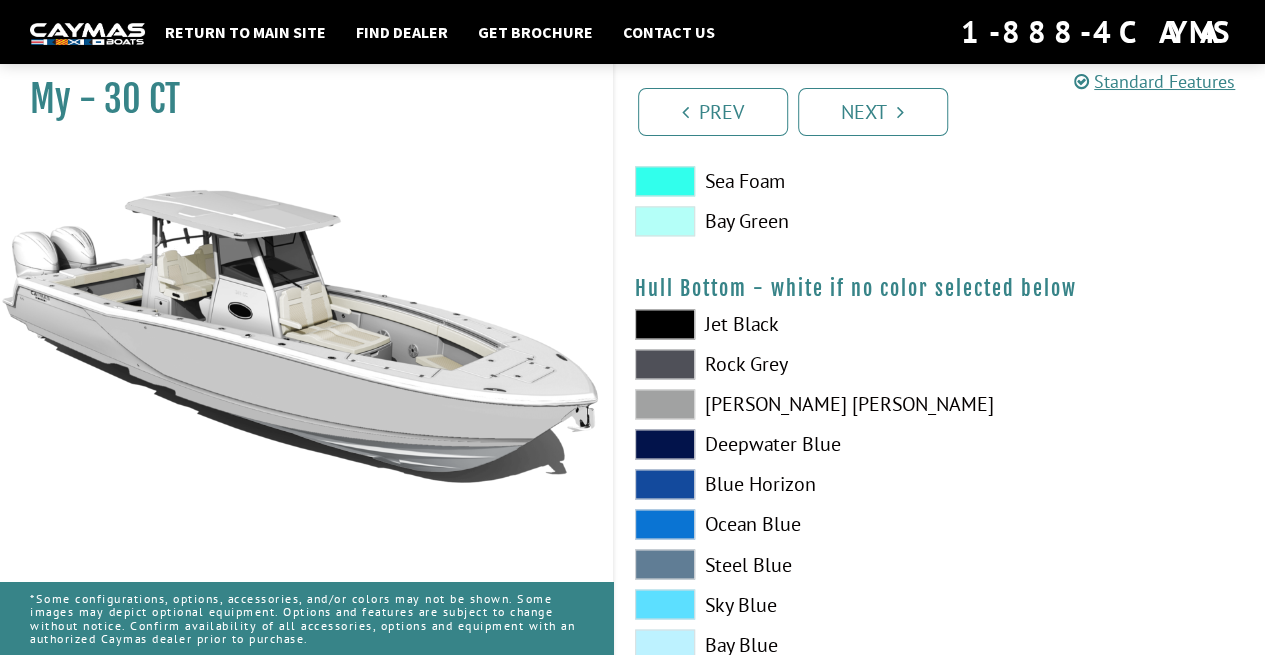 click at bounding box center [665, 404] 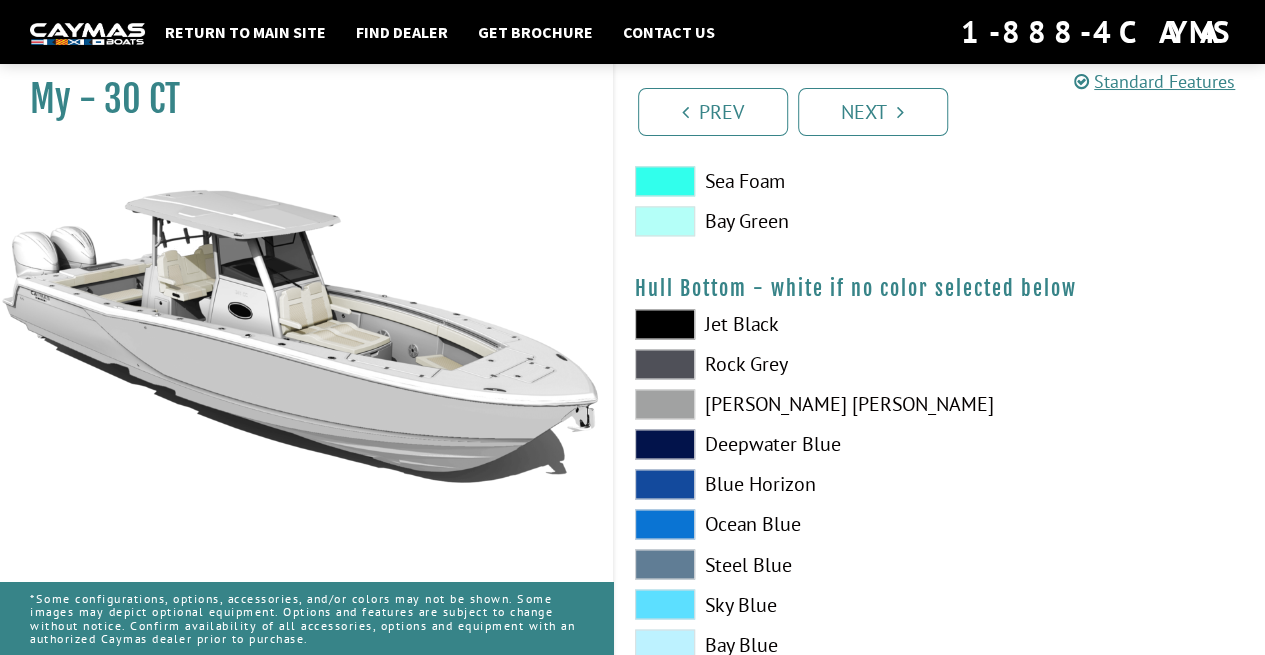 click at bounding box center (665, 404) 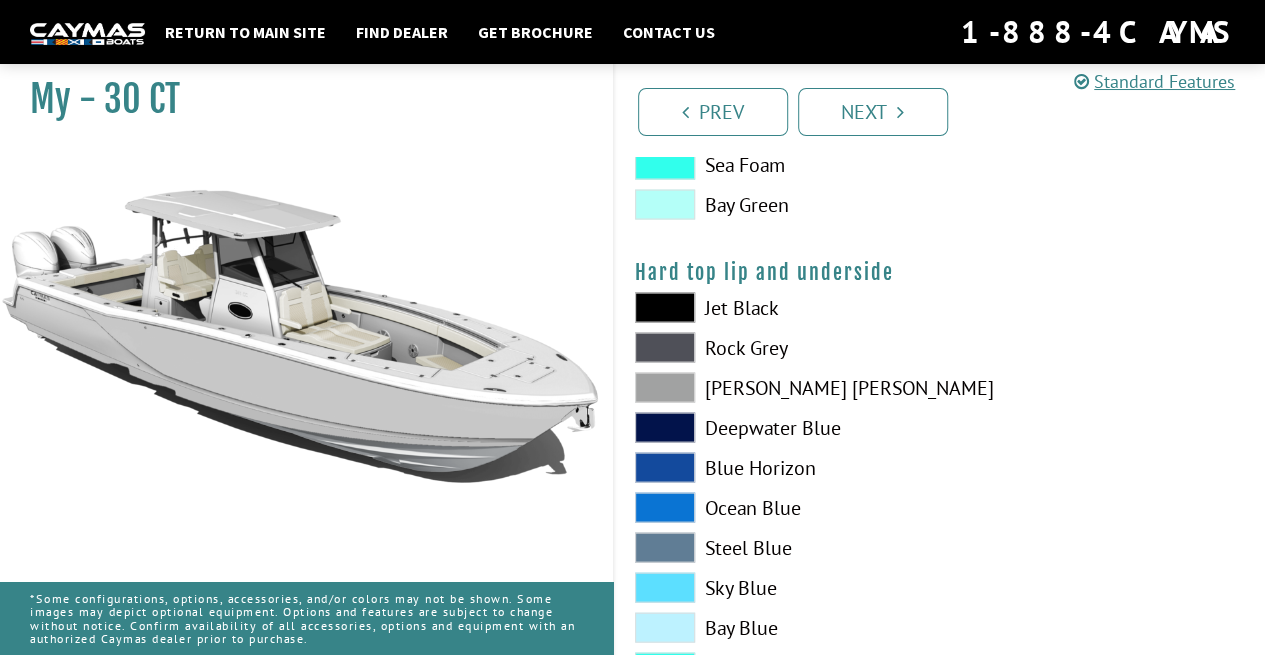 scroll, scrollTop: 1864, scrollLeft: 0, axis: vertical 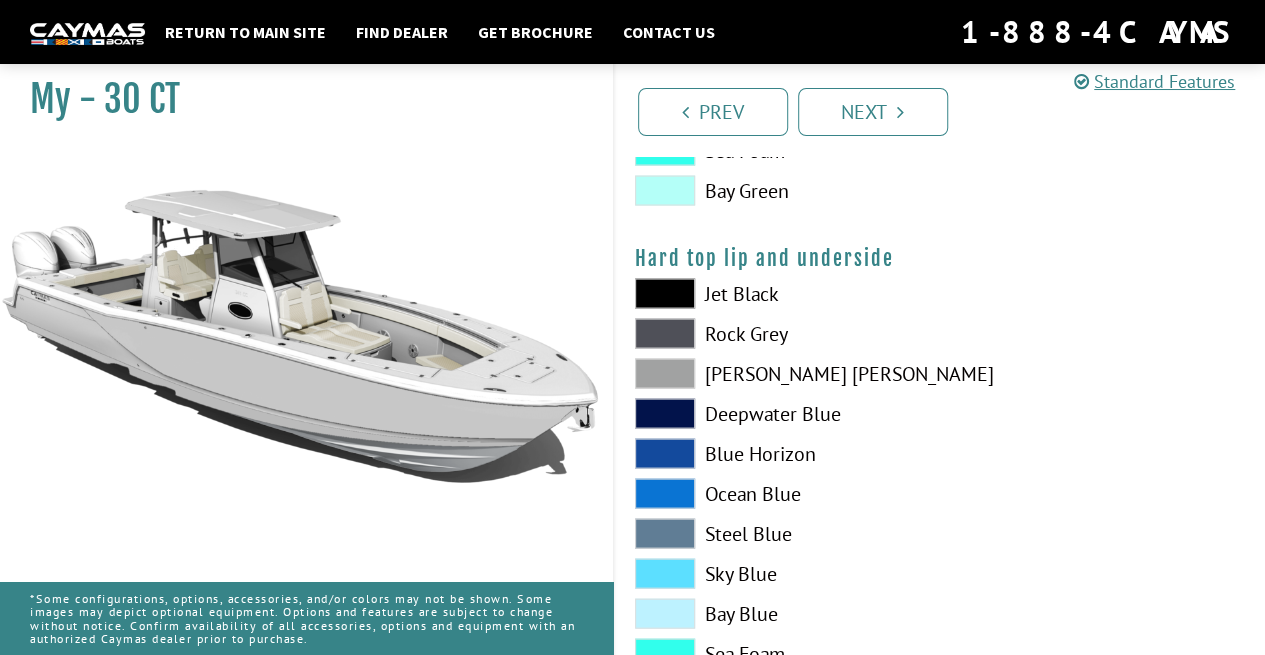 click at bounding box center [665, 373] 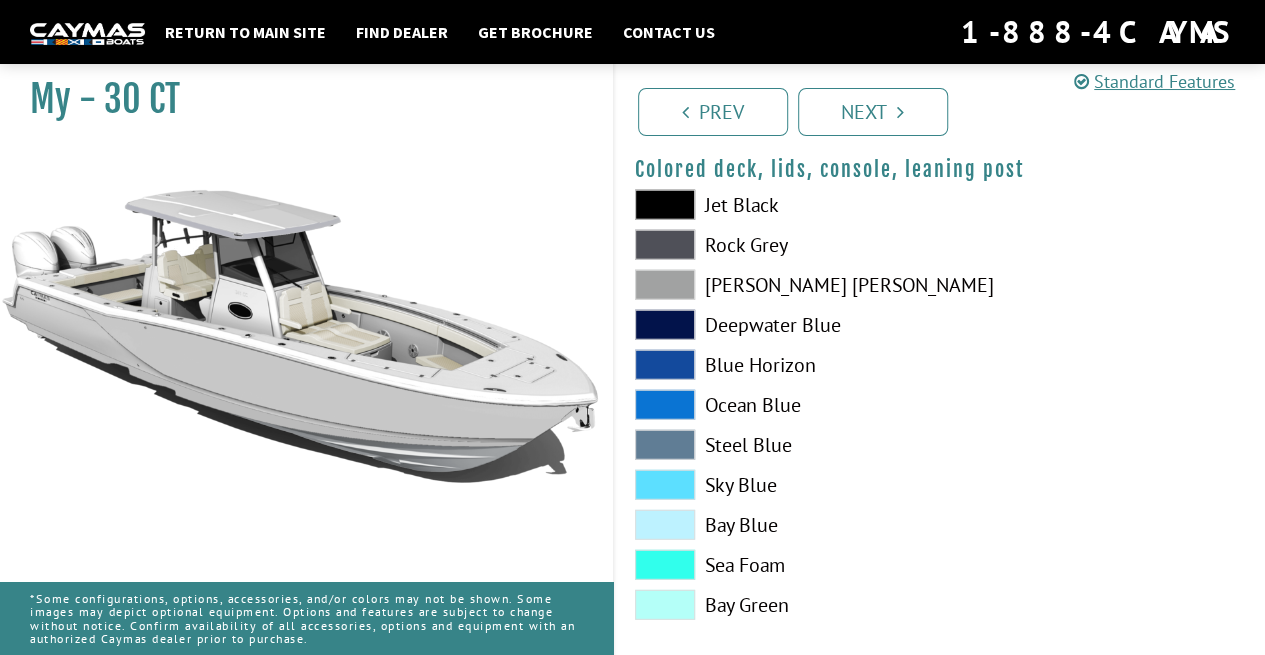 scroll, scrollTop: 2475, scrollLeft: 0, axis: vertical 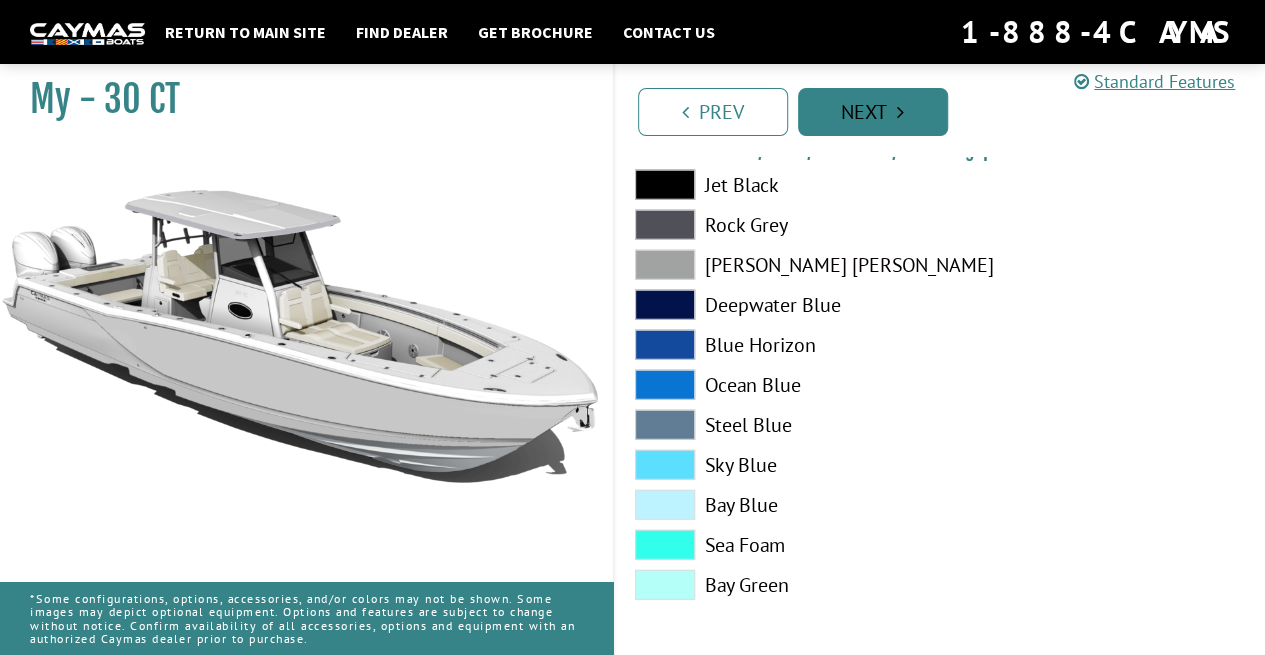 click on "Next" at bounding box center (873, 112) 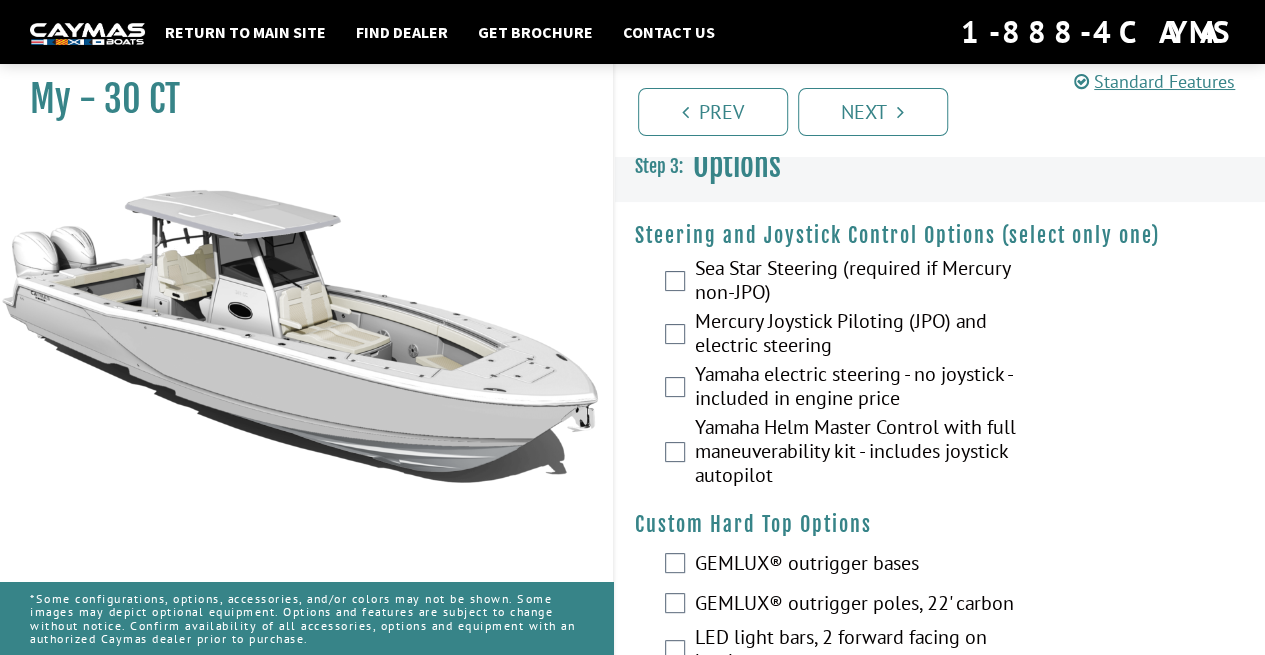 scroll, scrollTop: 0, scrollLeft: 0, axis: both 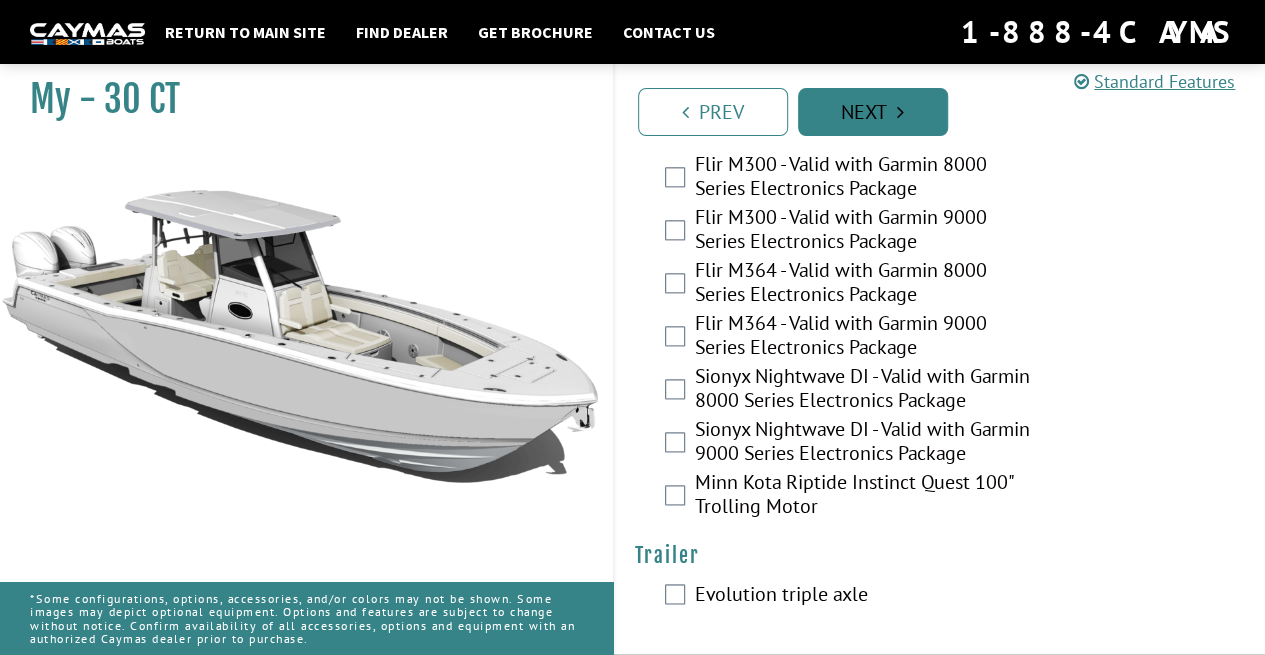 click on "Next" at bounding box center (873, 112) 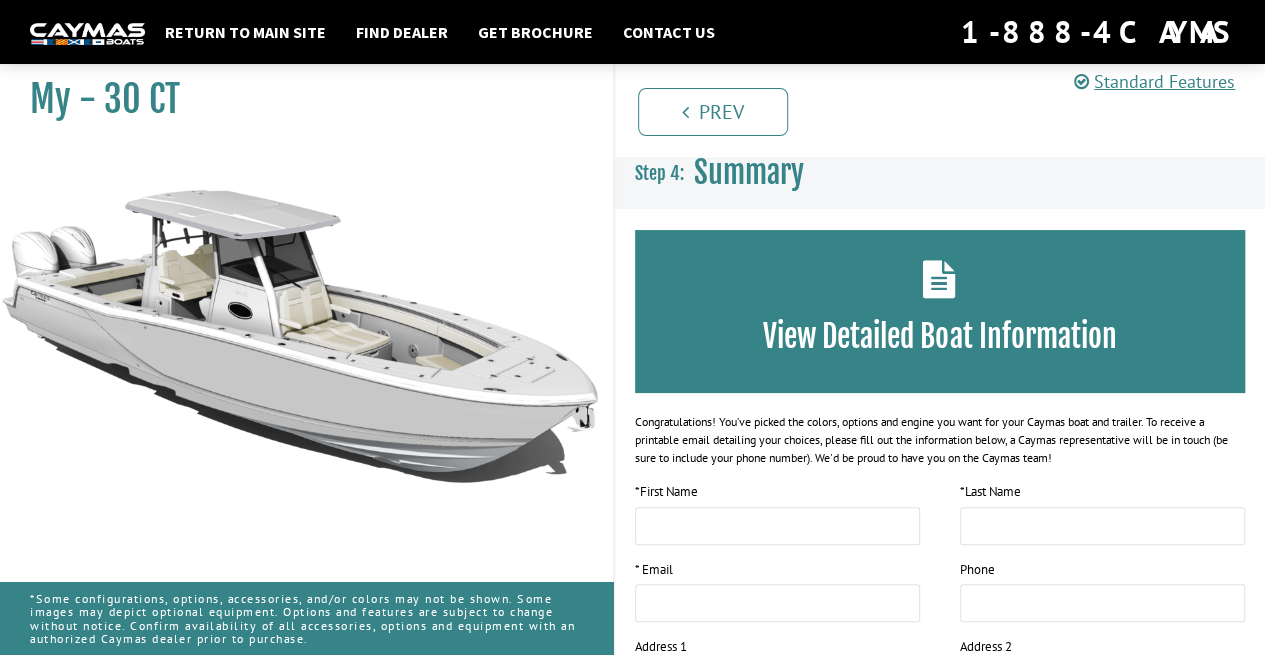 scroll, scrollTop: 0, scrollLeft: 0, axis: both 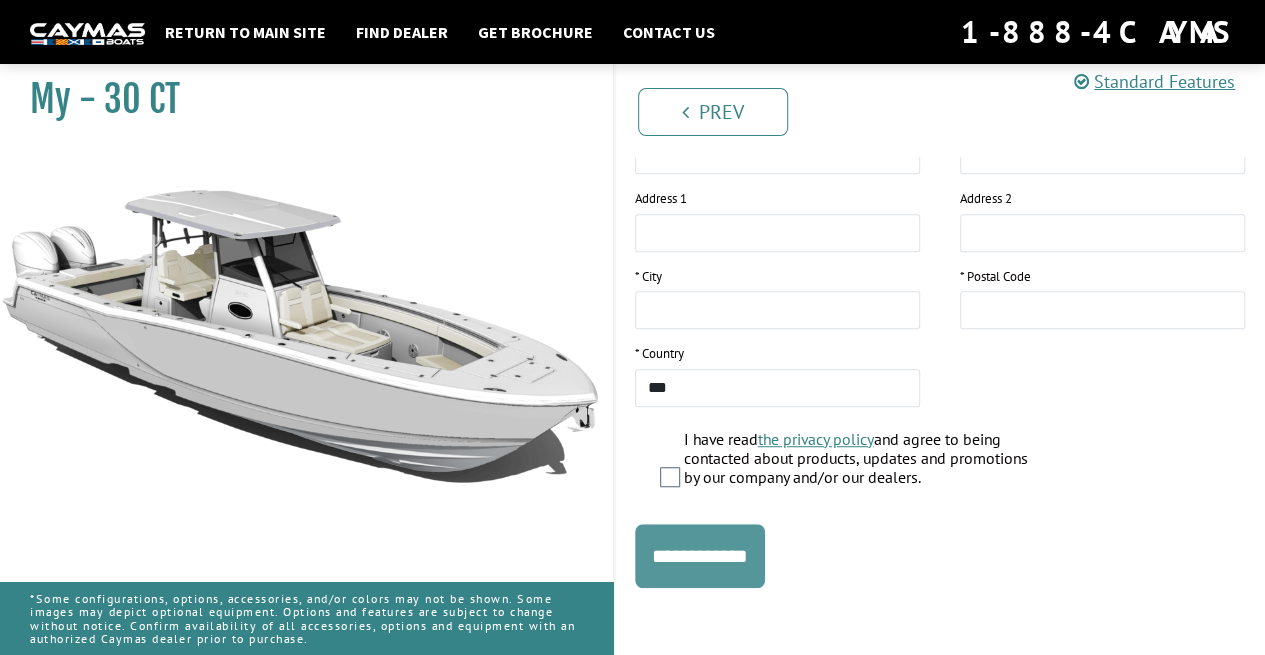 click on "**********" at bounding box center [700, 556] 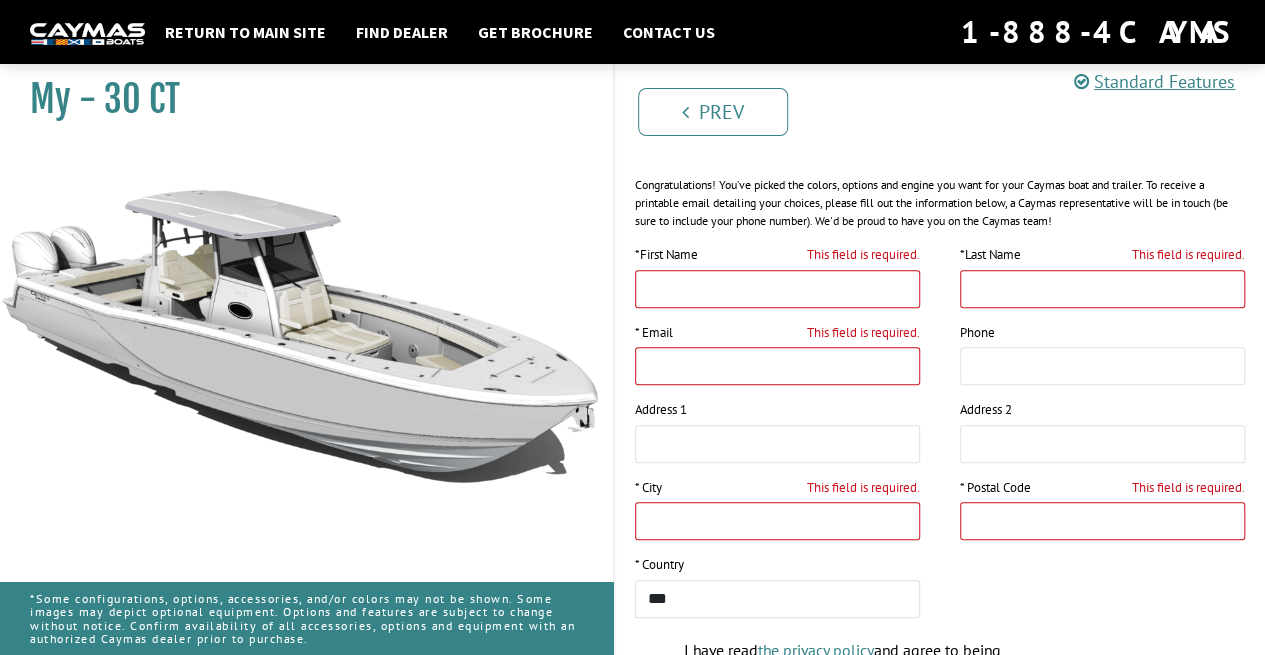 scroll, scrollTop: 189, scrollLeft: 0, axis: vertical 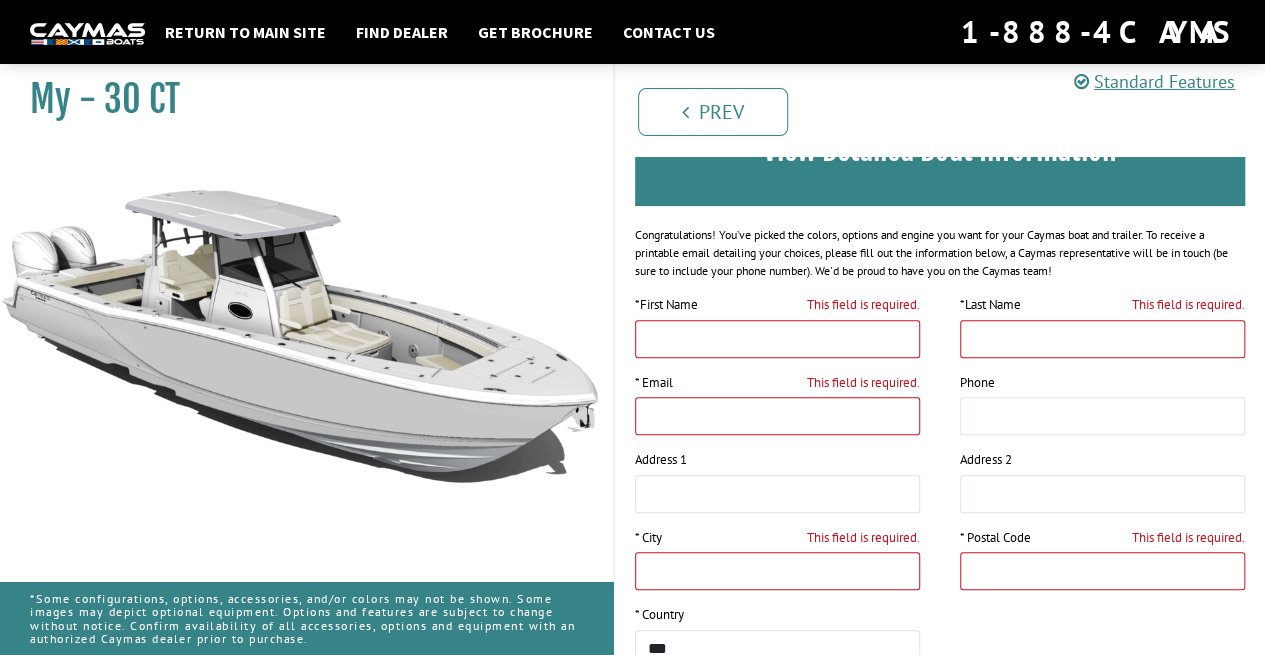 click on "This field is required." at bounding box center [777, 339] 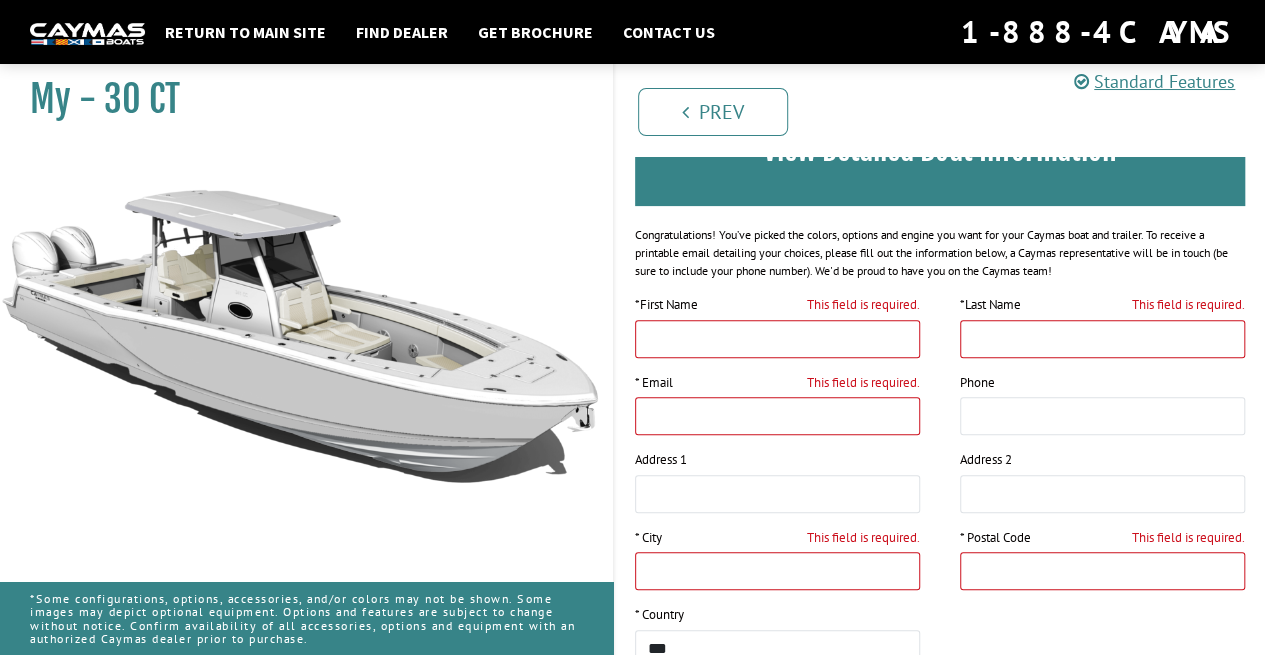 click on "This field is required." at bounding box center [777, 339] 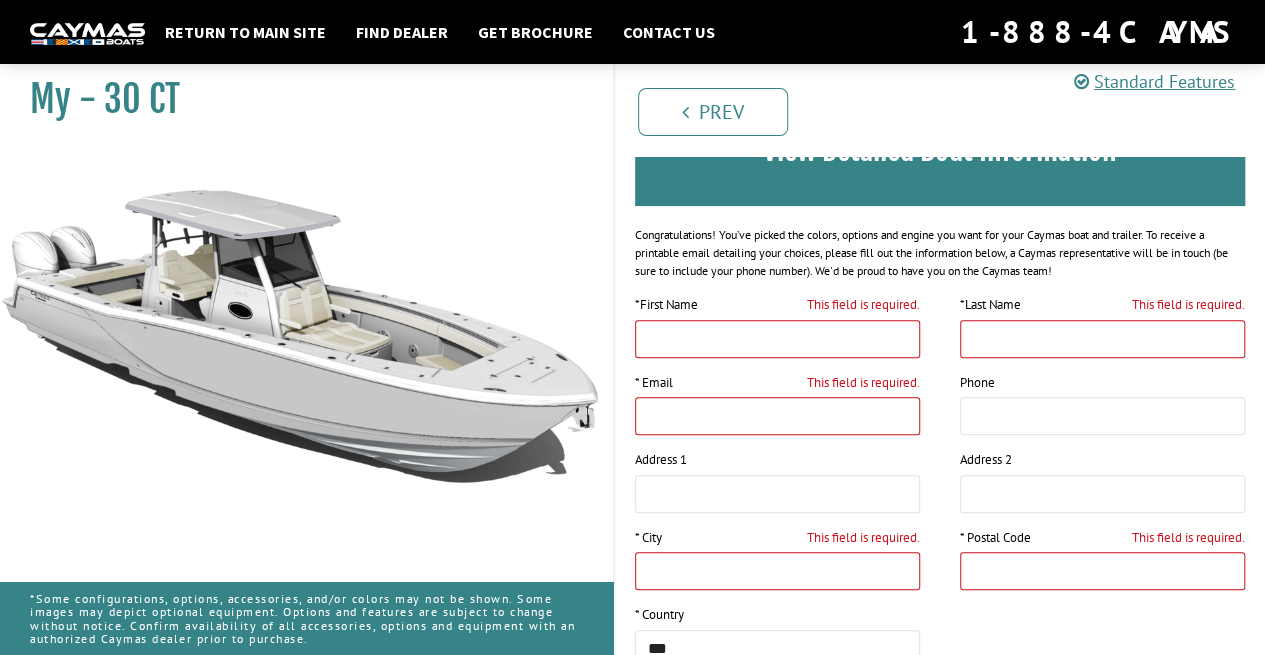click on "This field is required." at bounding box center [777, 339] 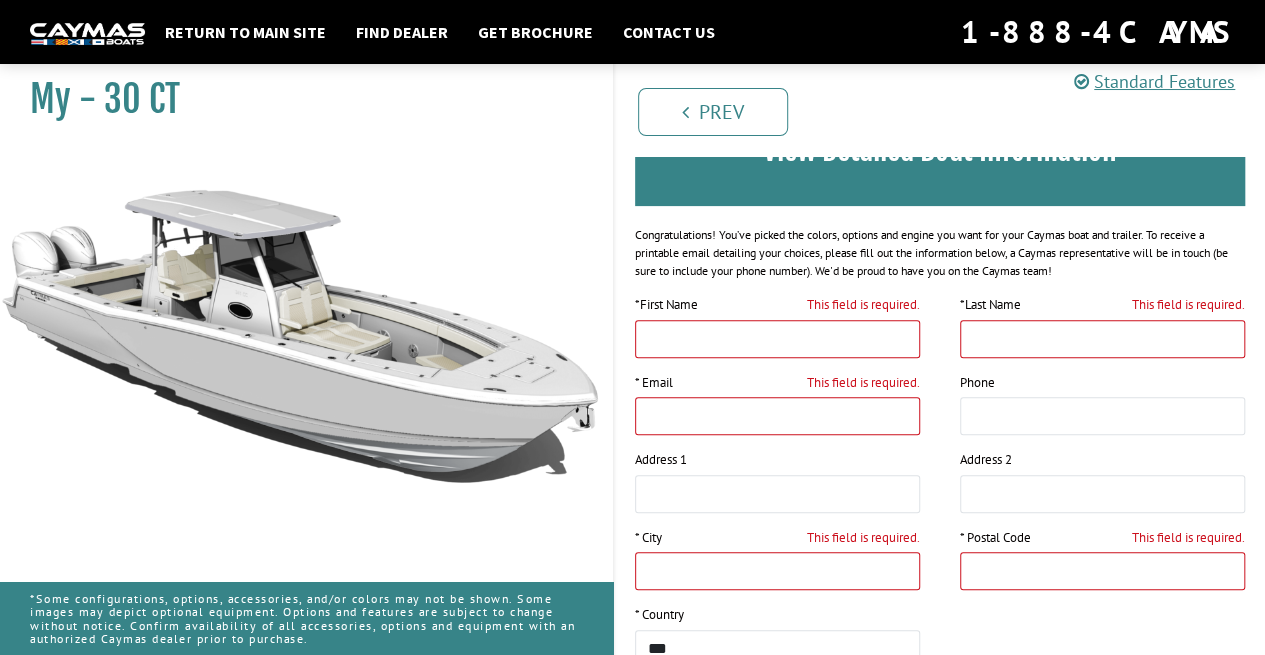click on "This field is required." at bounding box center (777, 339) 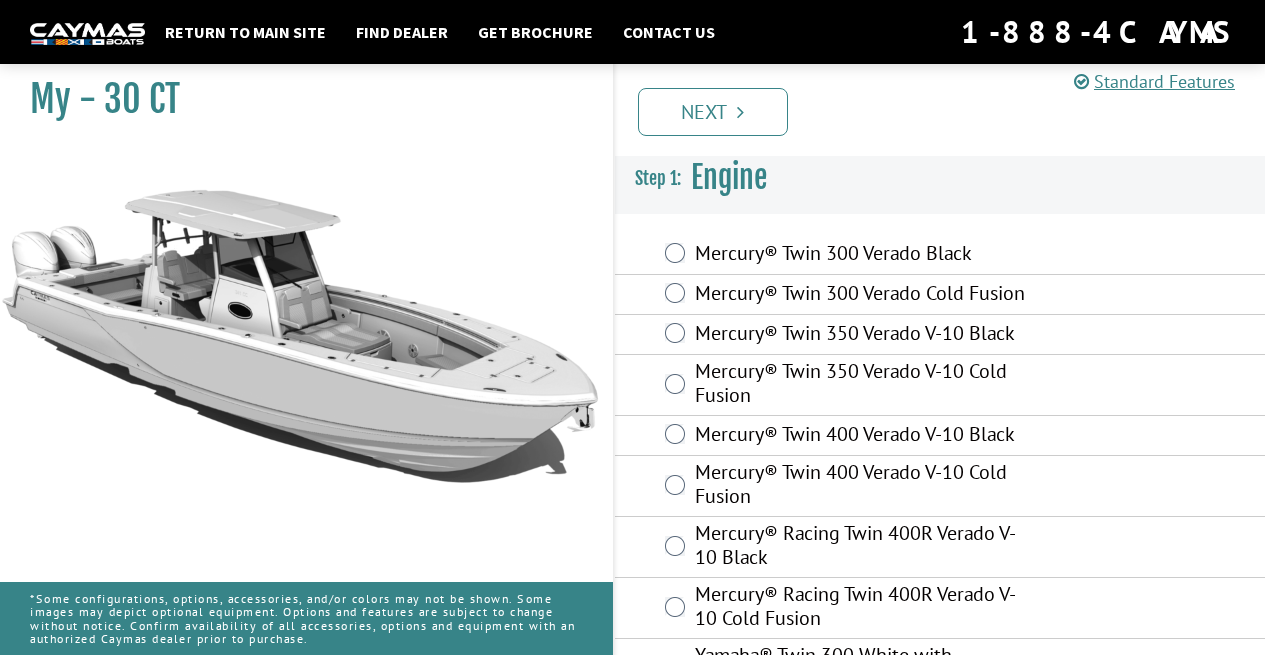 scroll, scrollTop: 122, scrollLeft: 0, axis: vertical 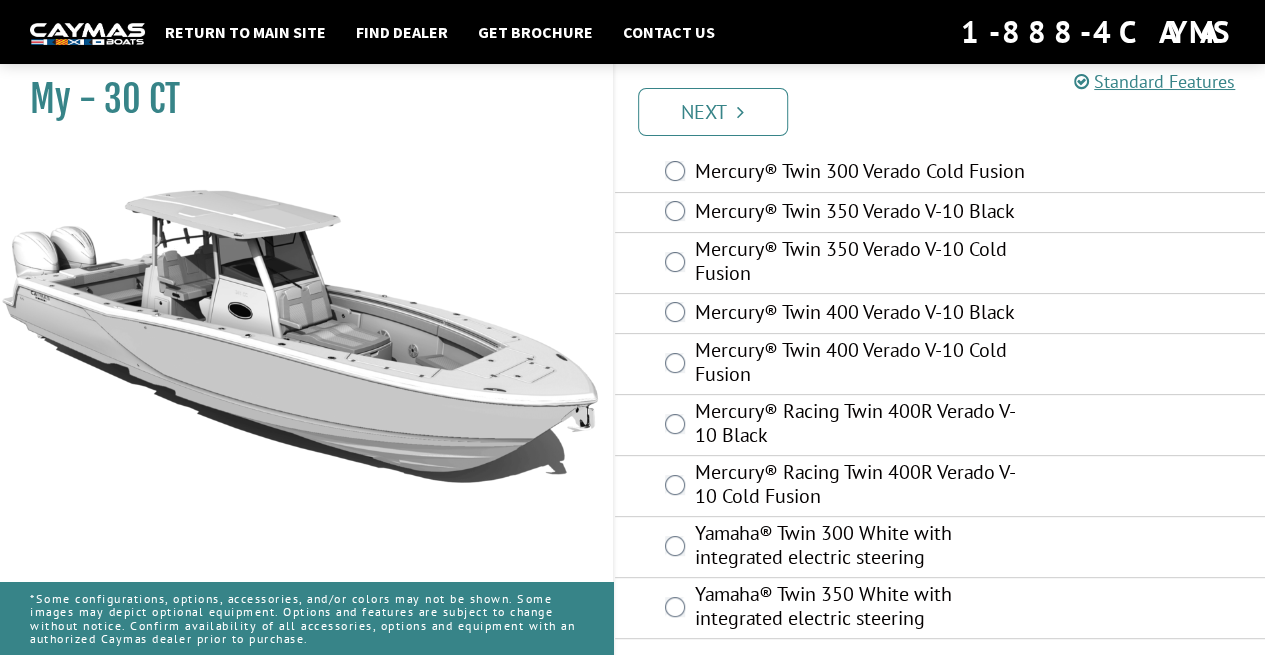 click on "Mercury® Twin 400 Verado V-10 Cold Fusion" at bounding box center [940, 364] 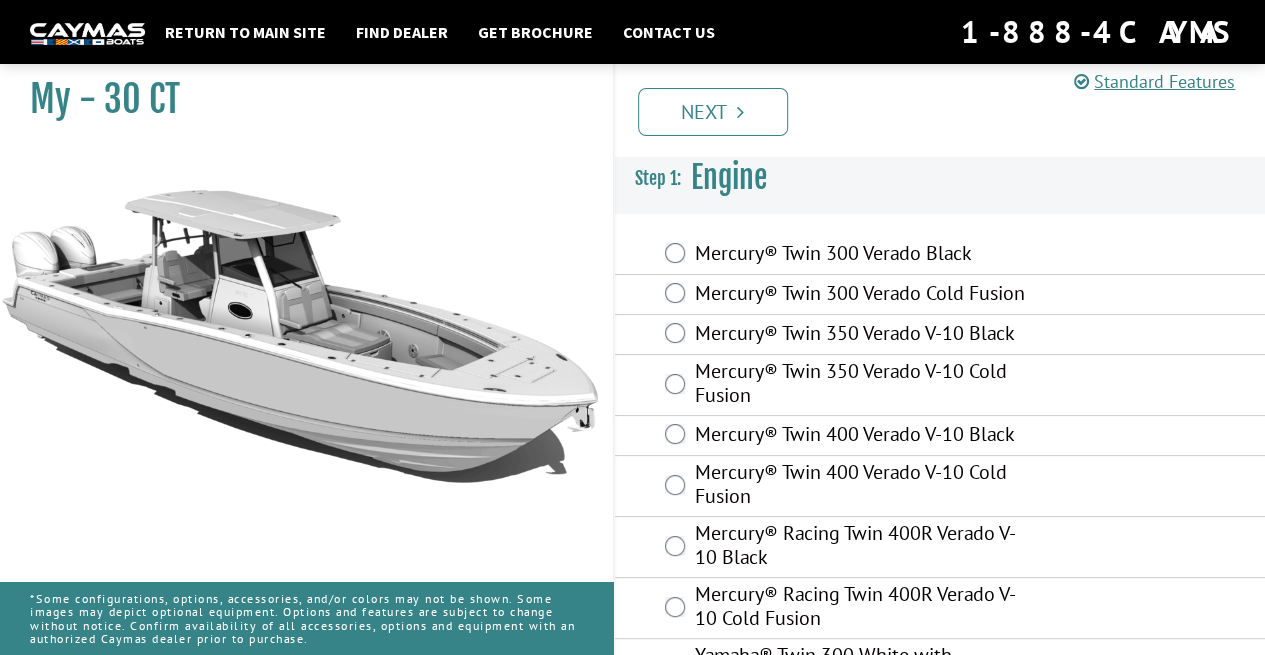 scroll, scrollTop: 122, scrollLeft: 0, axis: vertical 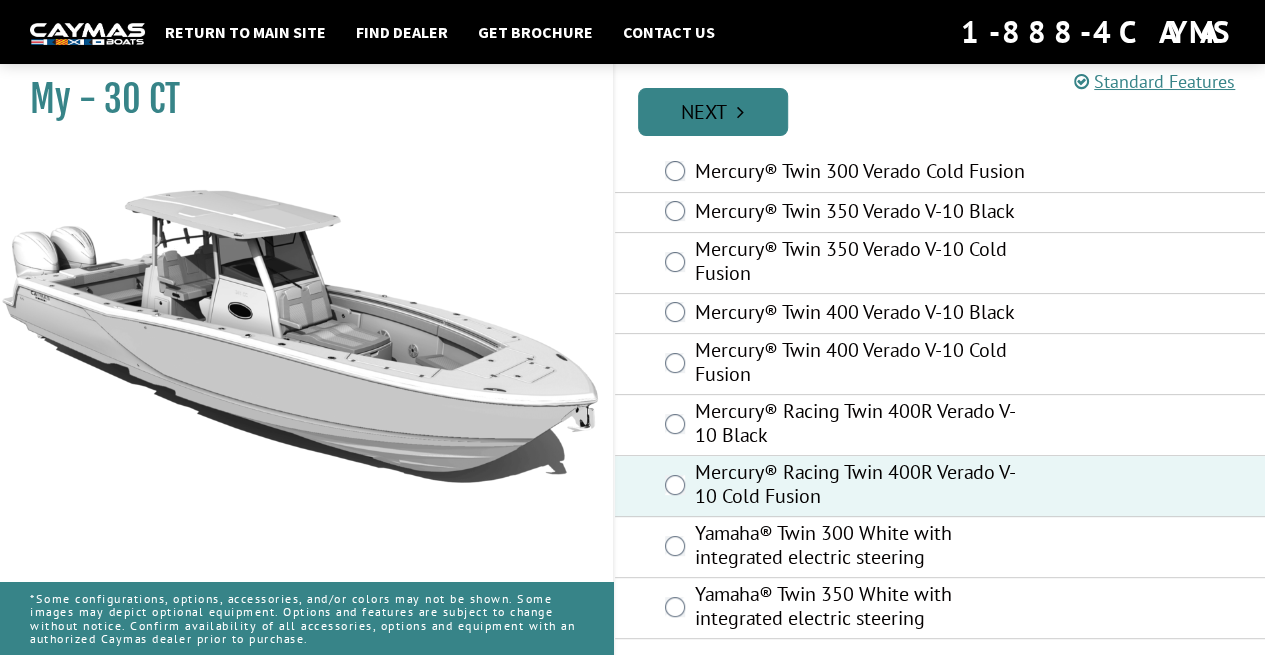 click on "Next" at bounding box center (713, 112) 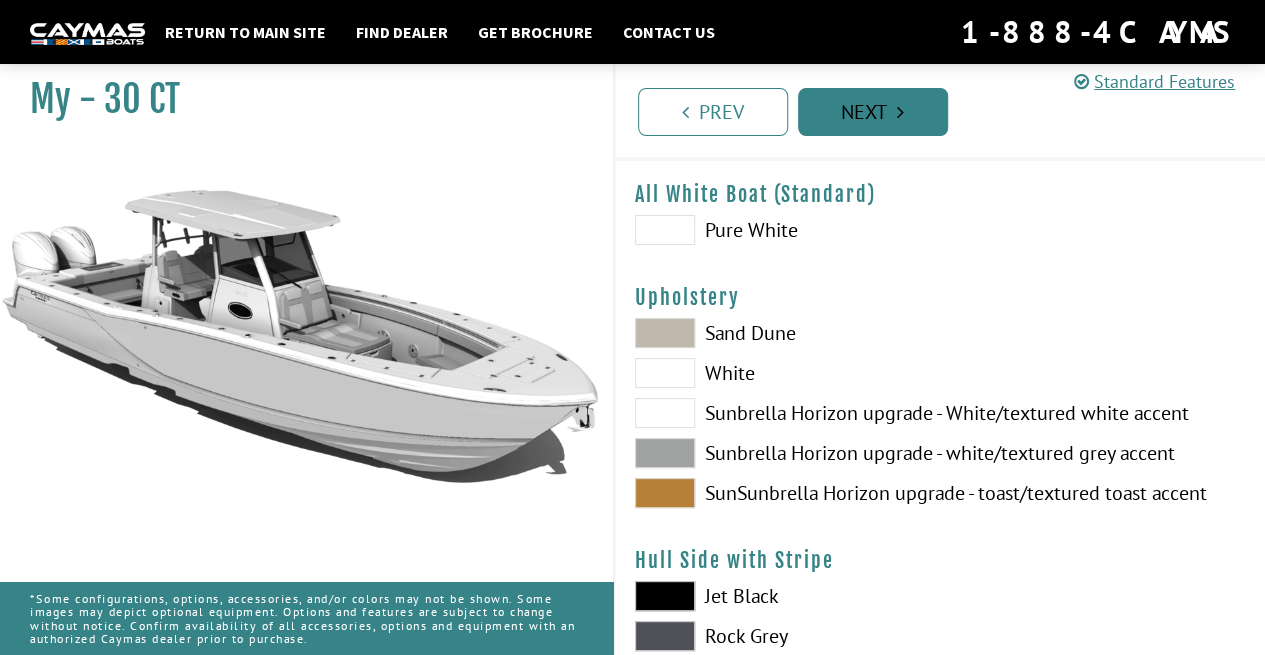 scroll, scrollTop: 0, scrollLeft: 0, axis: both 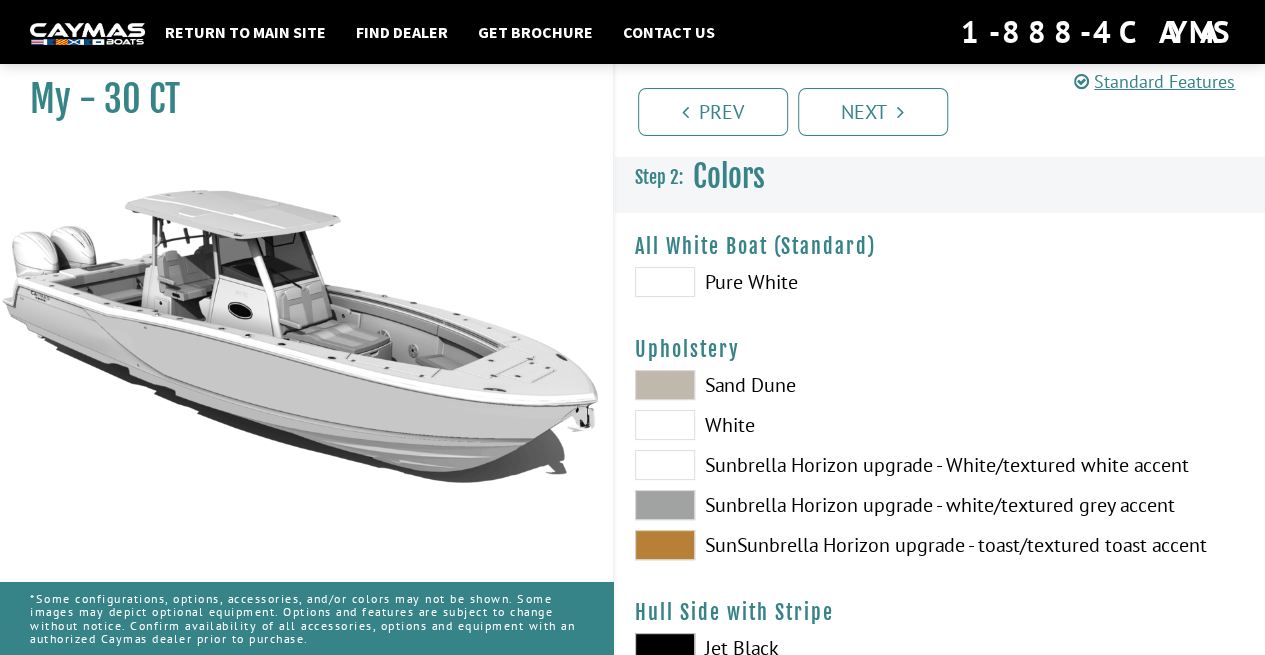 click at bounding box center (665, 505) 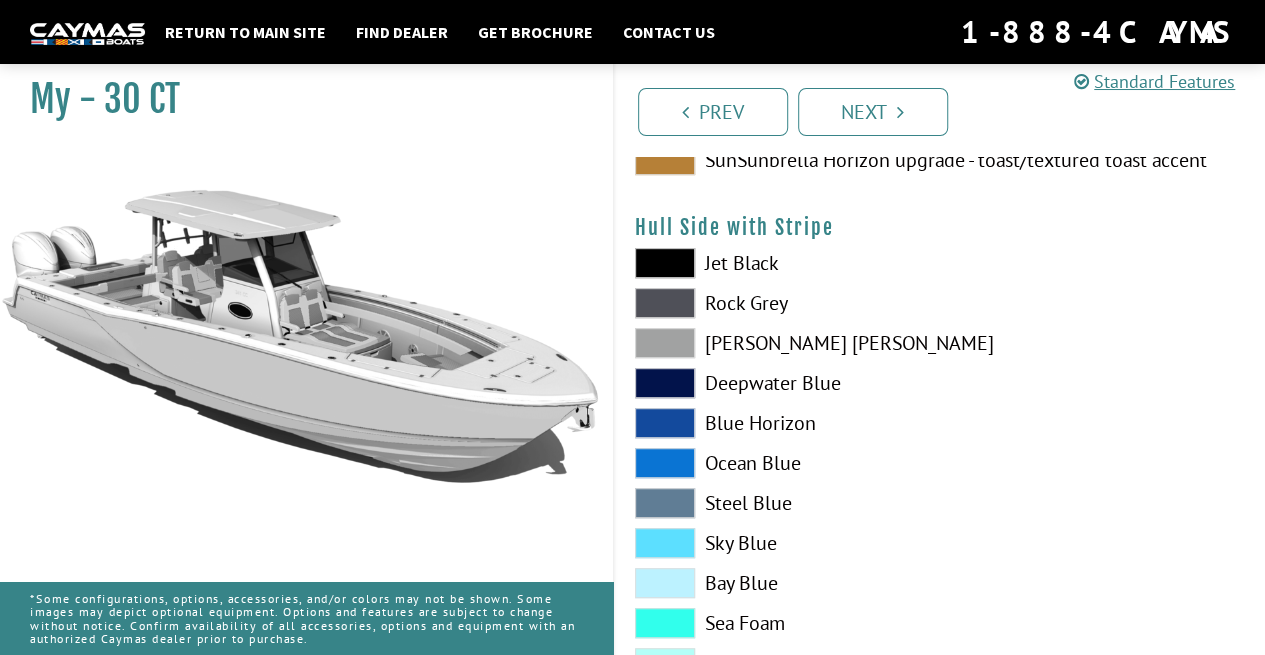scroll, scrollTop: 388, scrollLeft: 0, axis: vertical 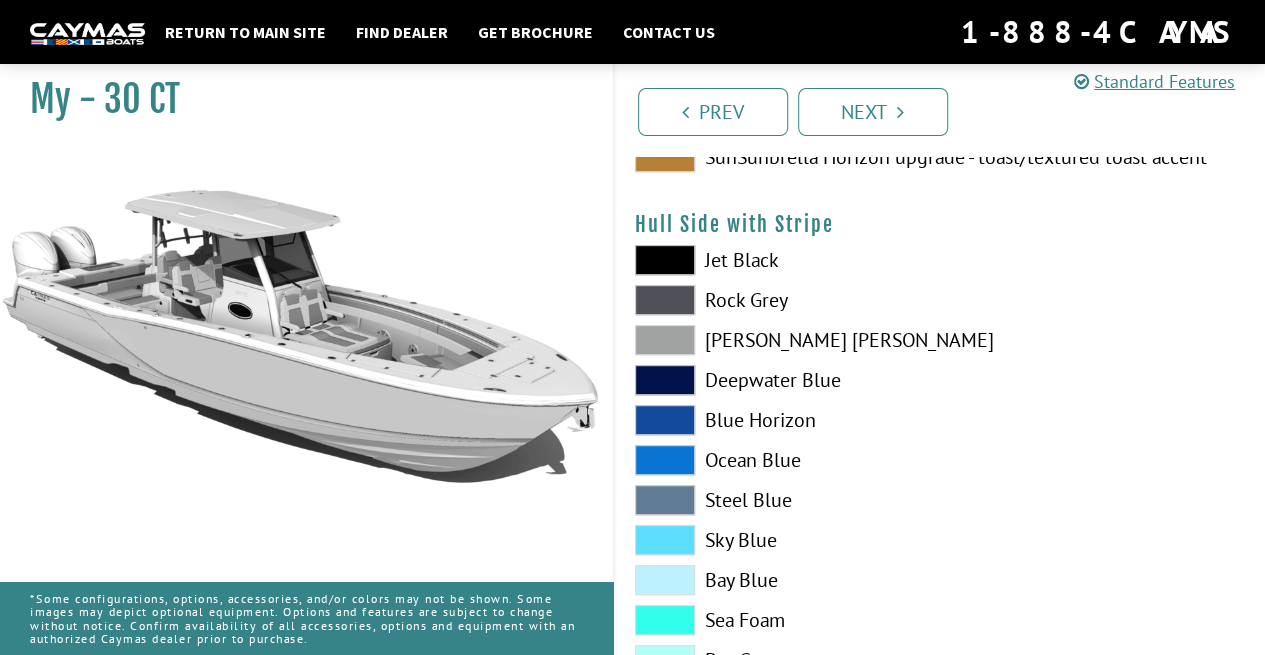 click at bounding box center [665, 340] 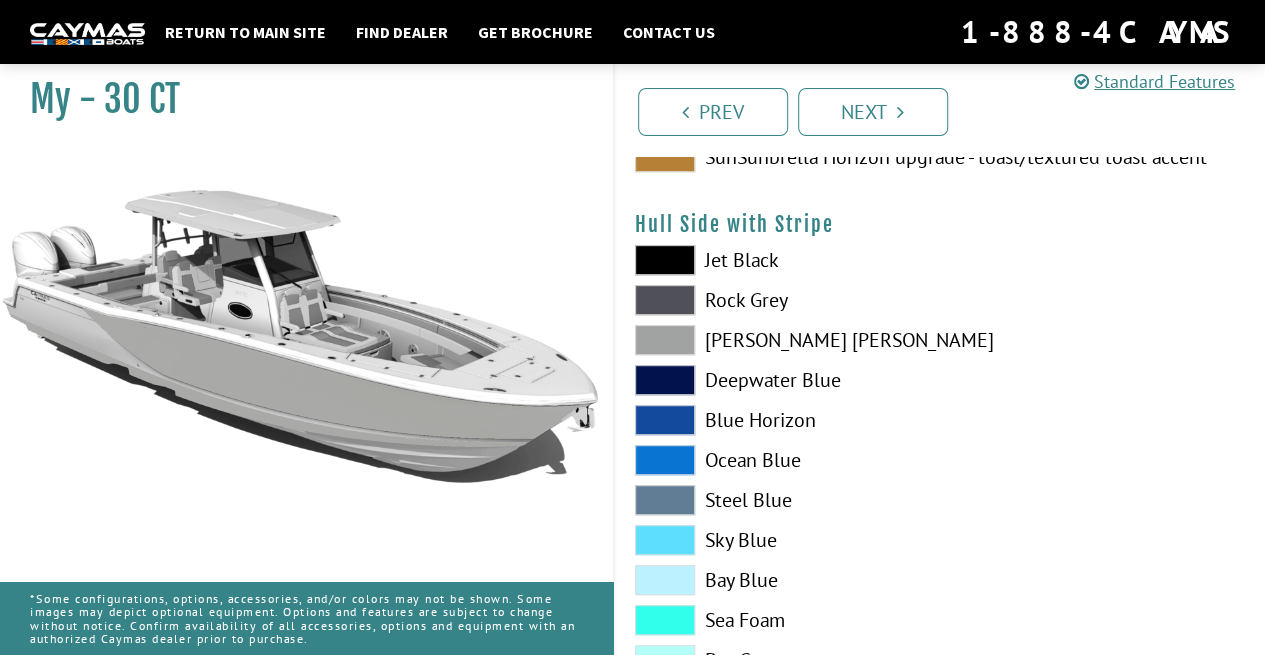 click at bounding box center [665, 340] 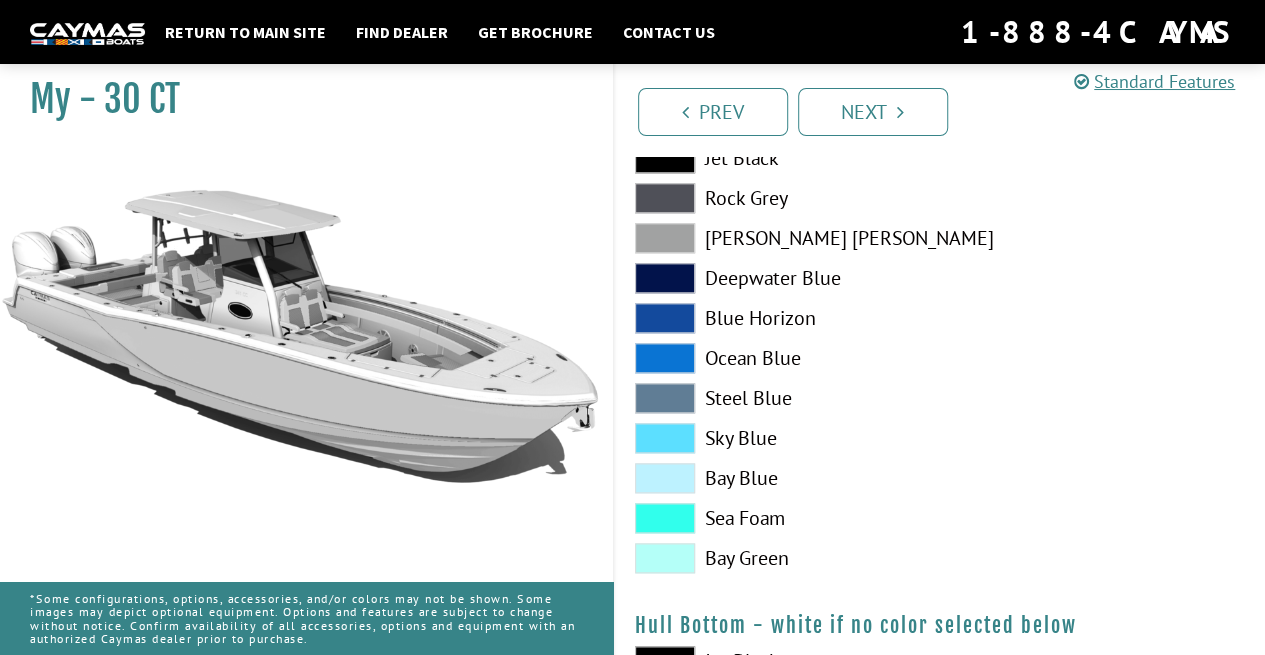scroll, scrollTop: 1017, scrollLeft: 0, axis: vertical 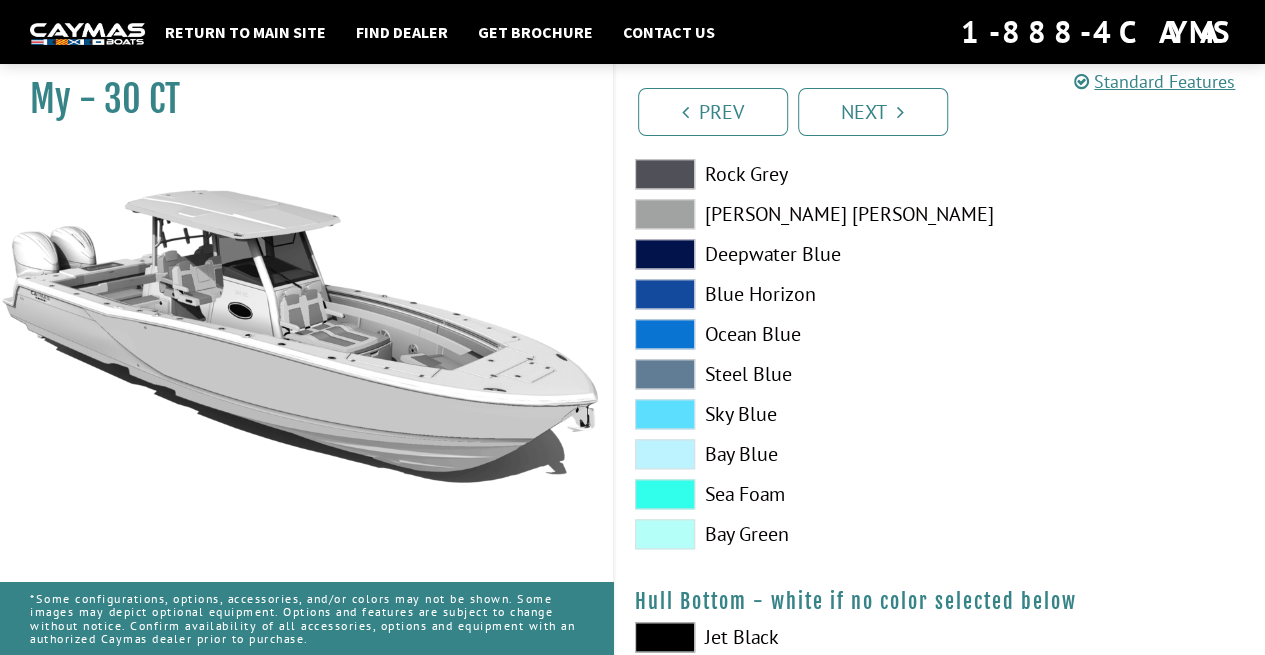 click at bounding box center [665, 214] 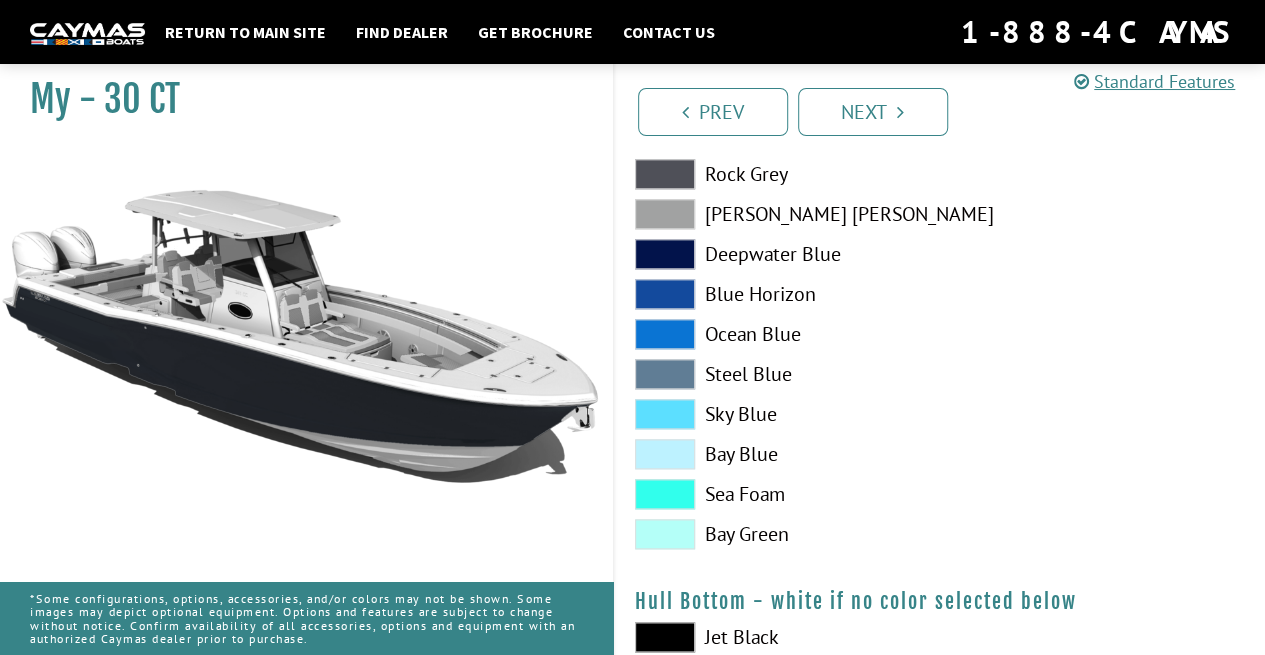 click at bounding box center (665, 214) 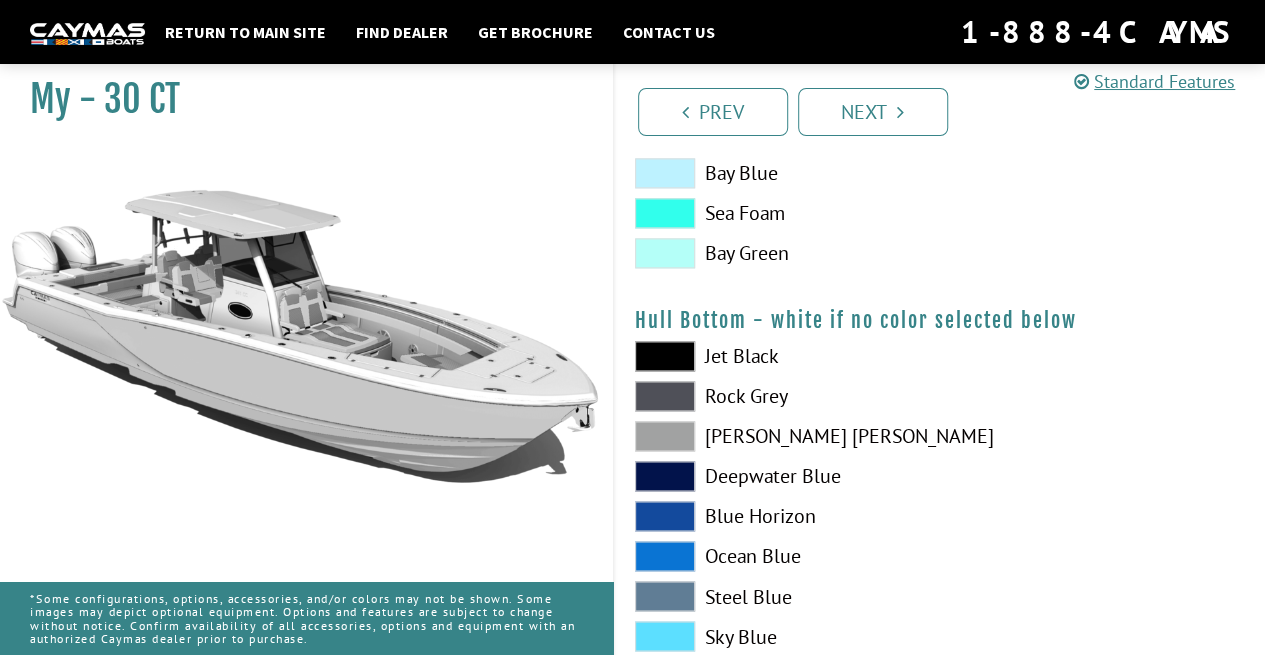 scroll, scrollTop: 1345, scrollLeft: 0, axis: vertical 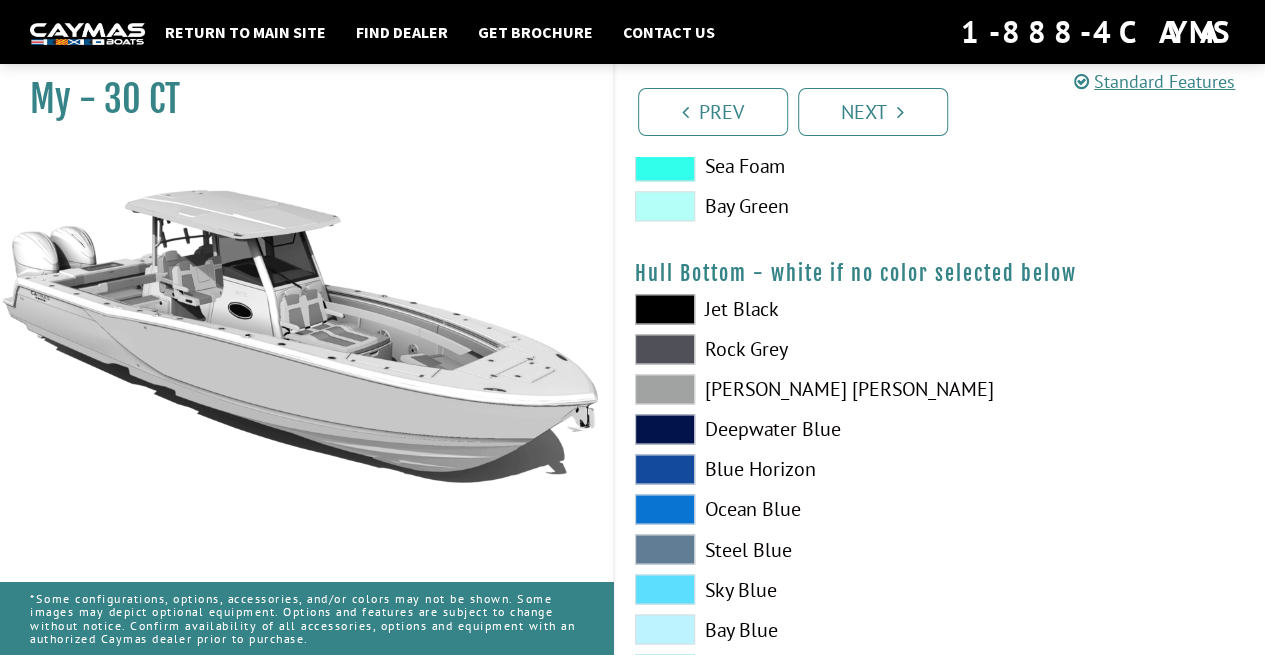 click at bounding box center [665, 389] 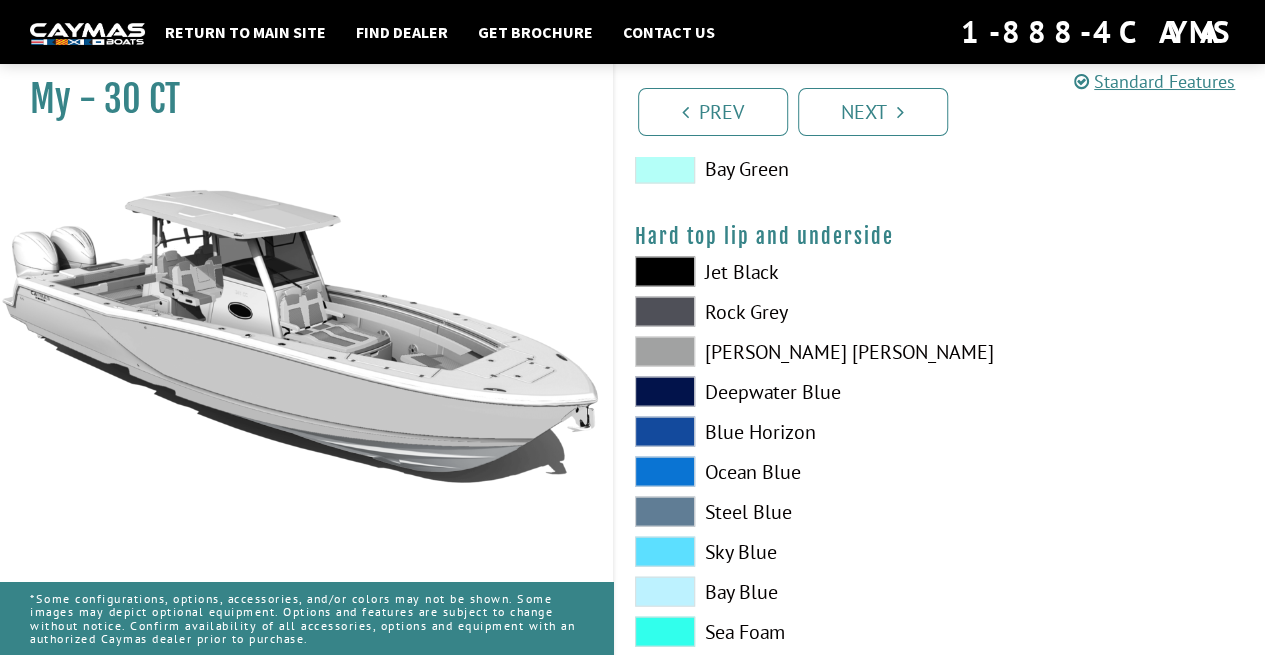 scroll, scrollTop: 1892, scrollLeft: 0, axis: vertical 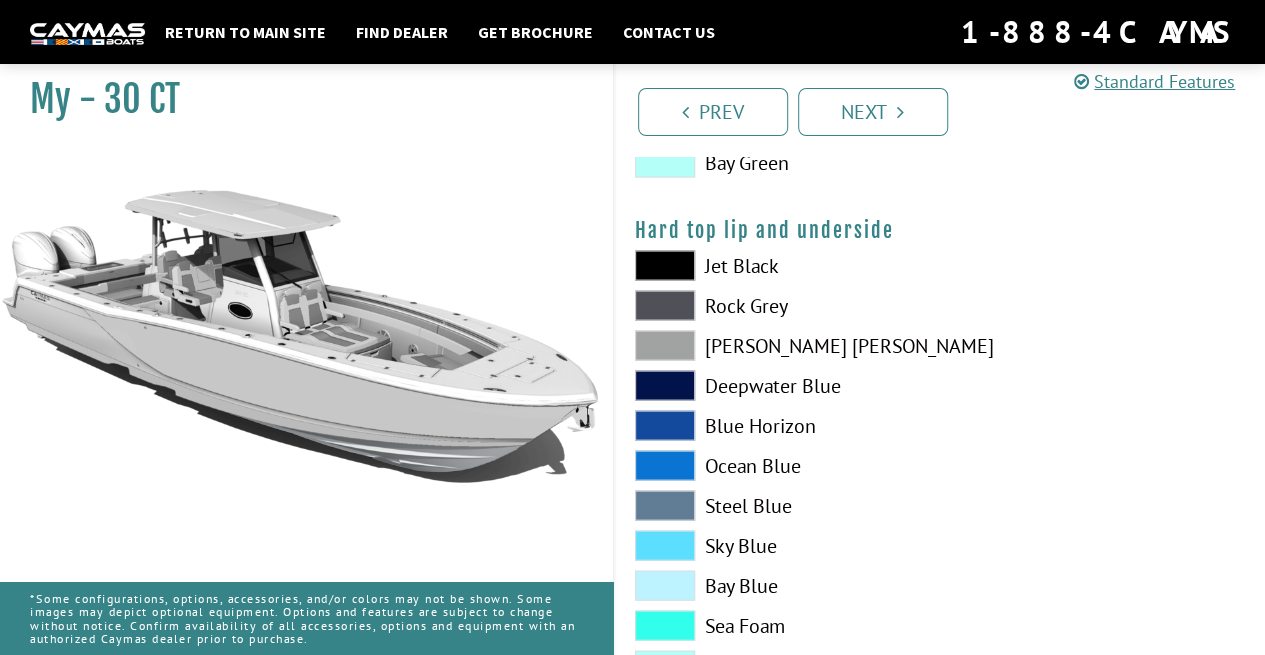 click at bounding box center [665, 345] 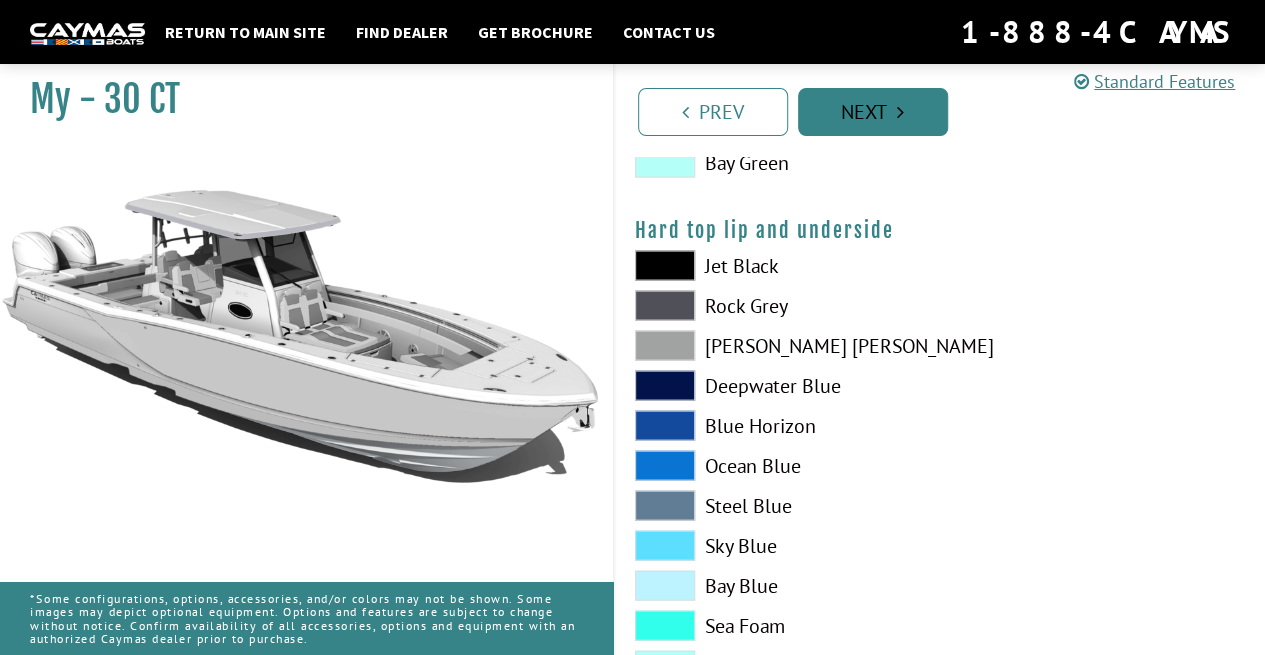 click on "Next" at bounding box center [873, 112] 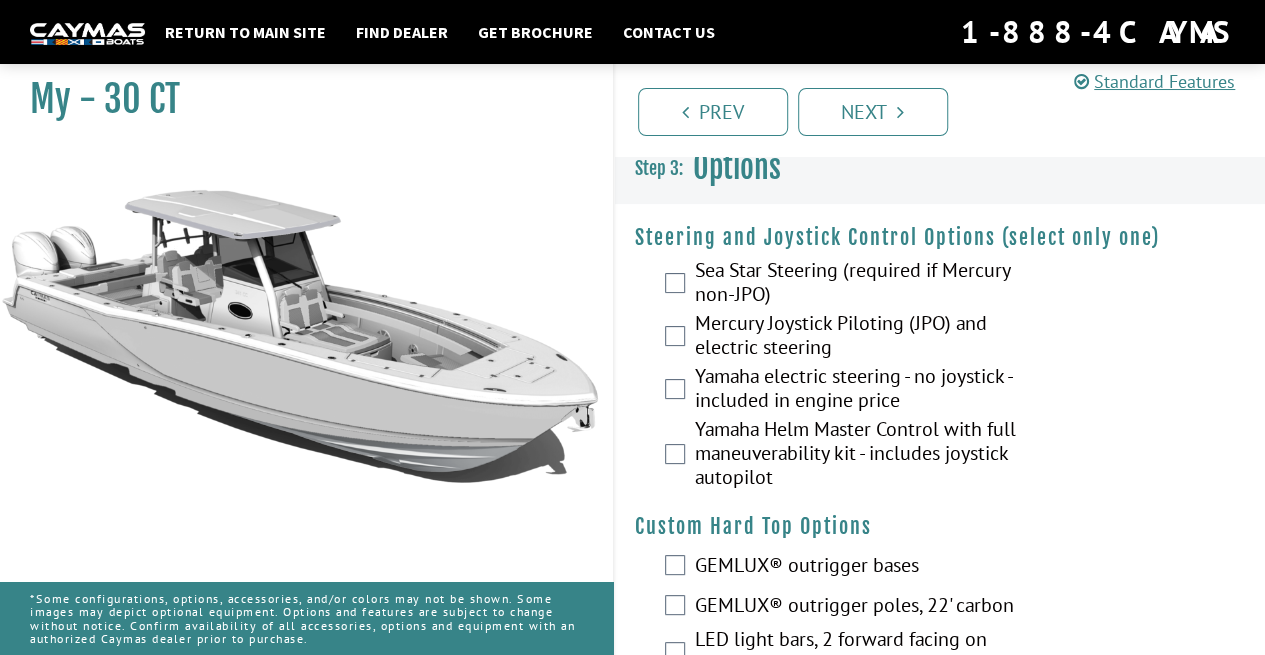 scroll, scrollTop: 0, scrollLeft: 0, axis: both 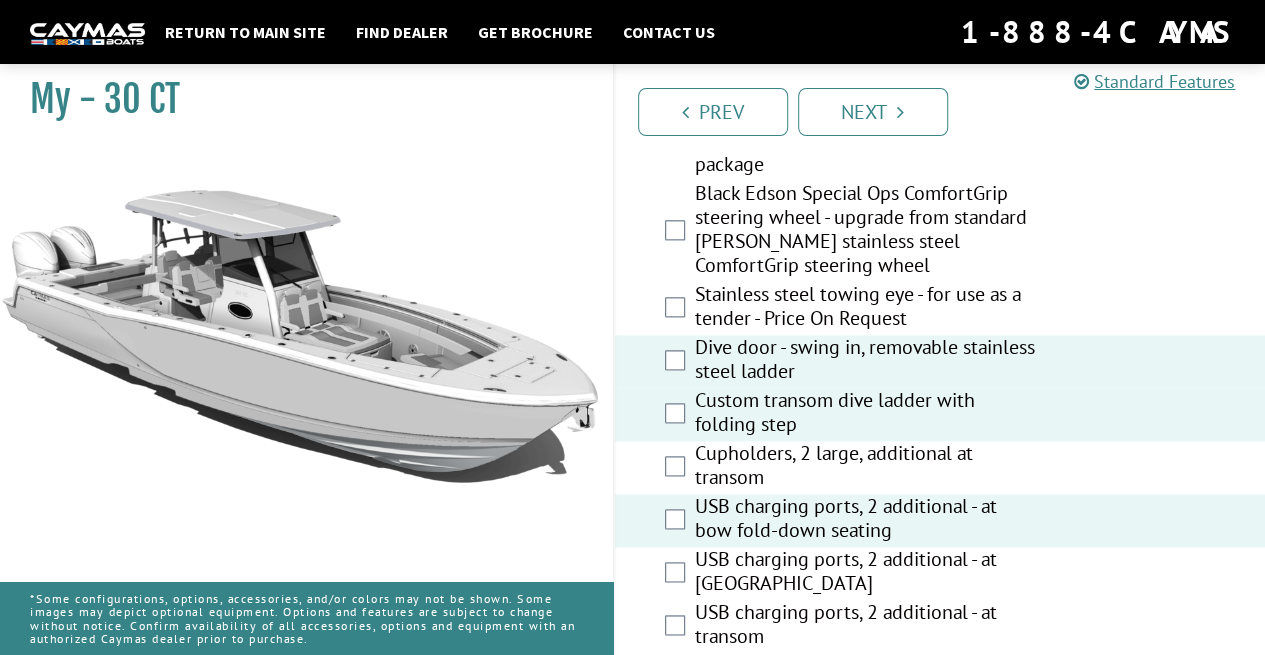 click on "USB charging ports, 2 additional - at transom" at bounding box center (940, 626) 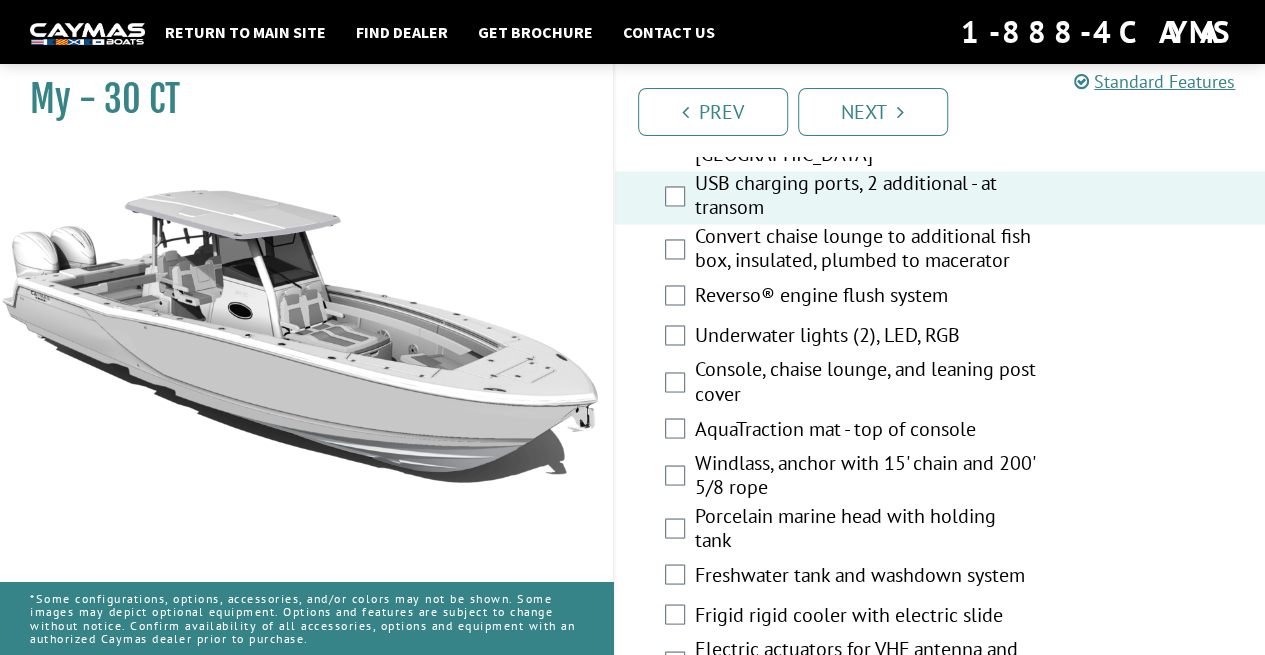 scroll, scrollTop: 1526, scrollLeft: 0, axis: vertical 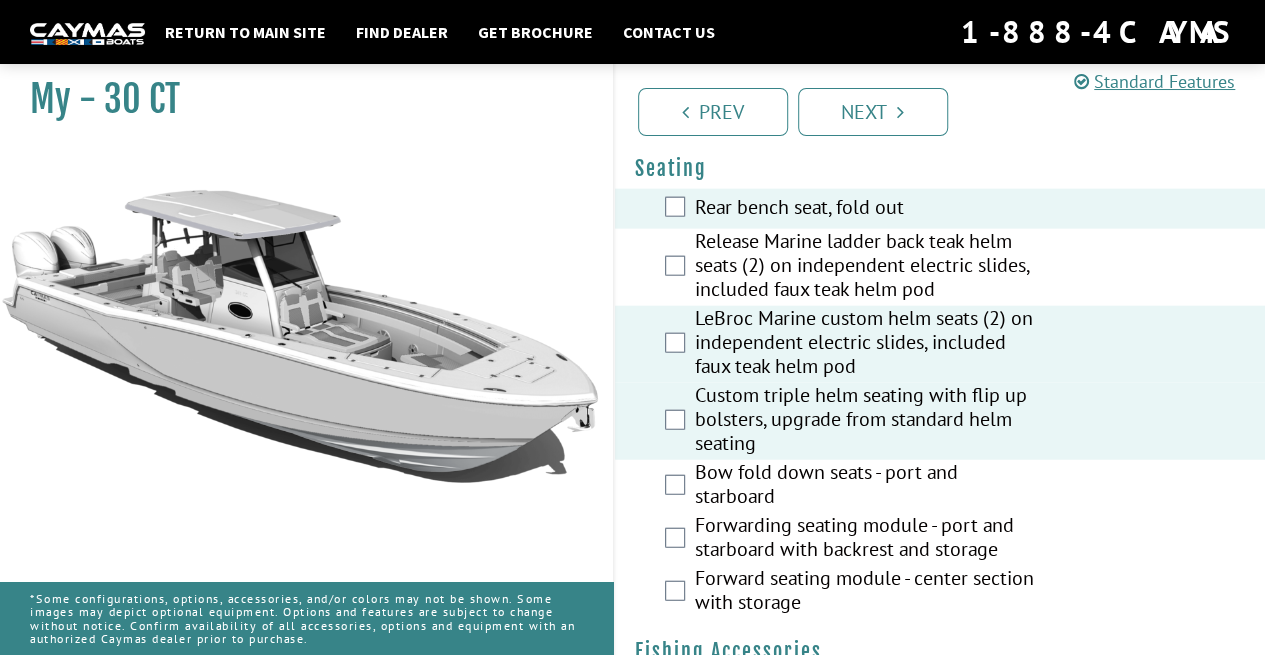 click on "LeBroc Marine custom helm seats (2) on independent electric slides, included faux teak helm pod" at bounding box center (940, 344) 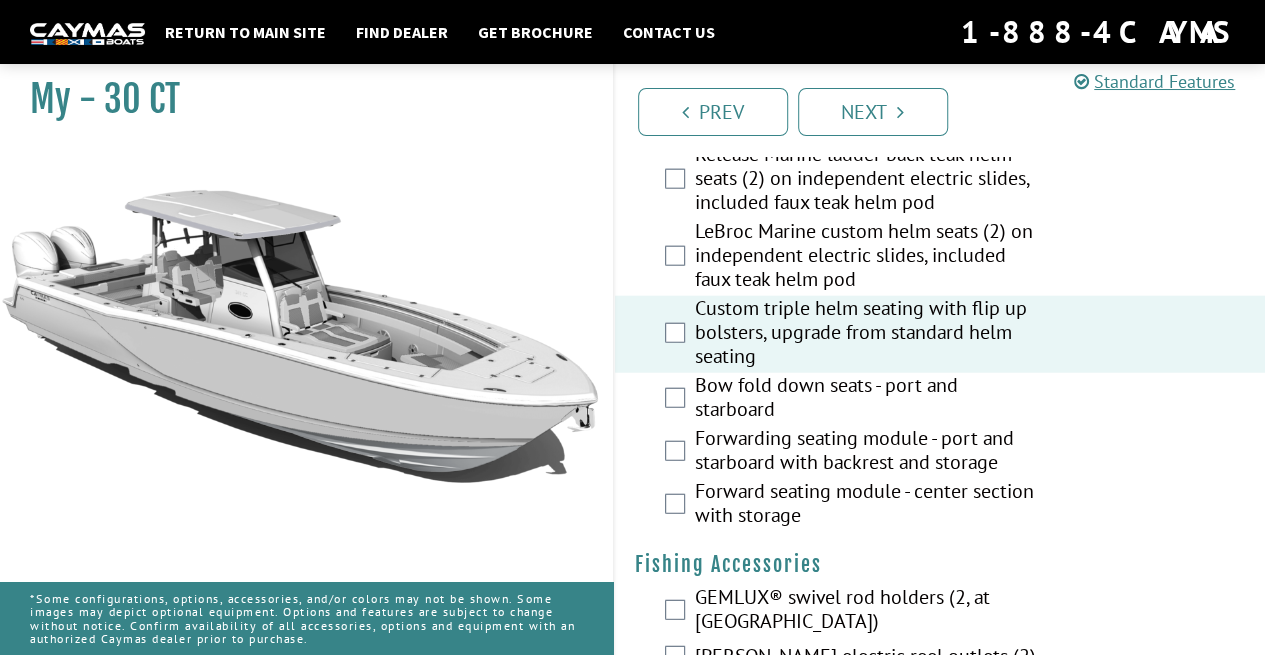 scroll, scrollTop: 2365, scrollLeft: 0, axis: vertical 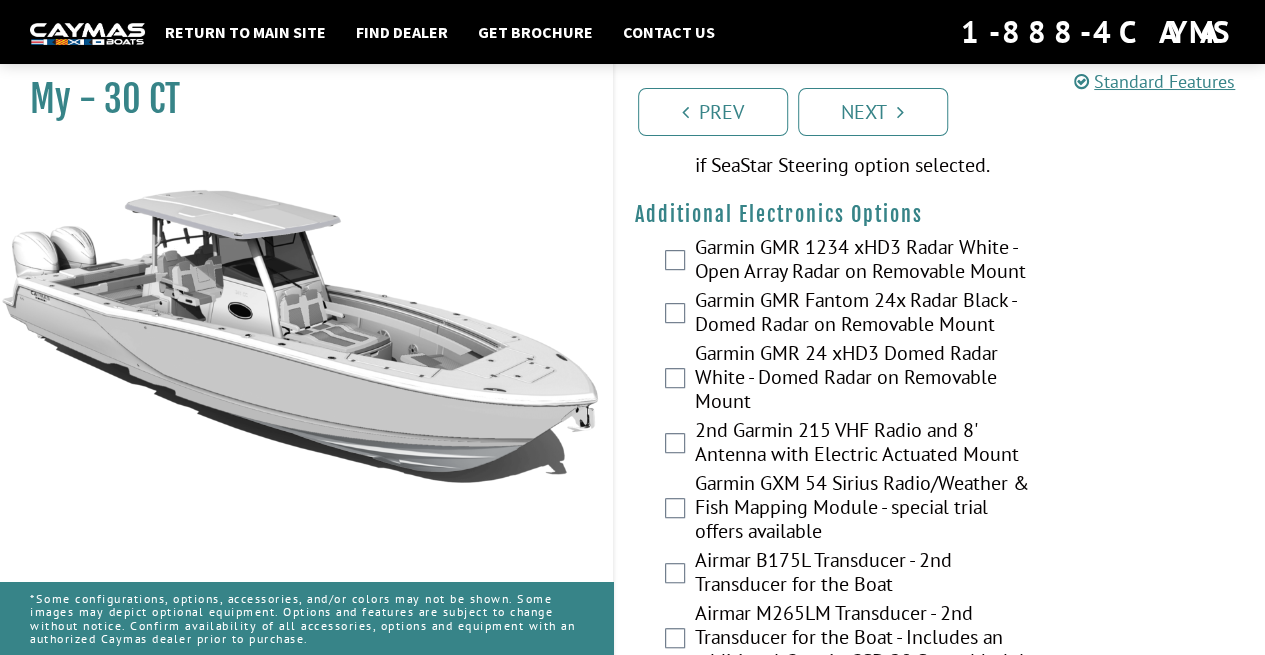 click on "Garmin GMR 1234 xHD3 Radar White - Open Array Radar on Removable Mount" at bounding box center (940, 261) 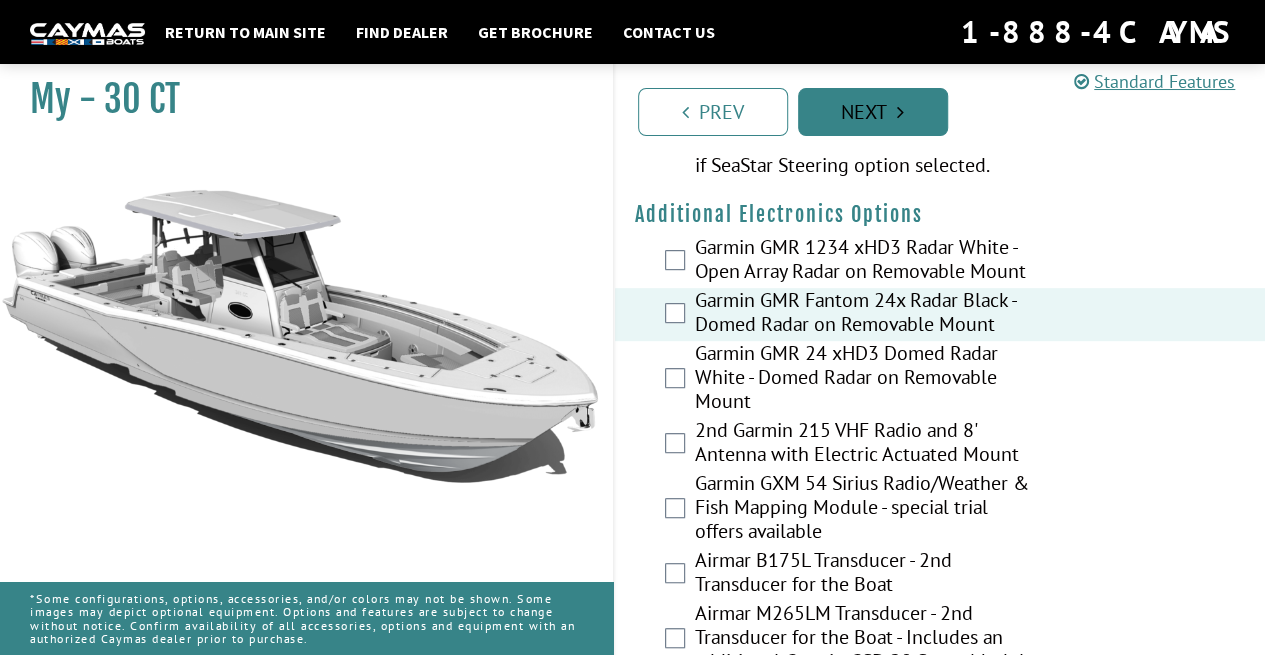 click on "Next" at bounding box center [873, 112] 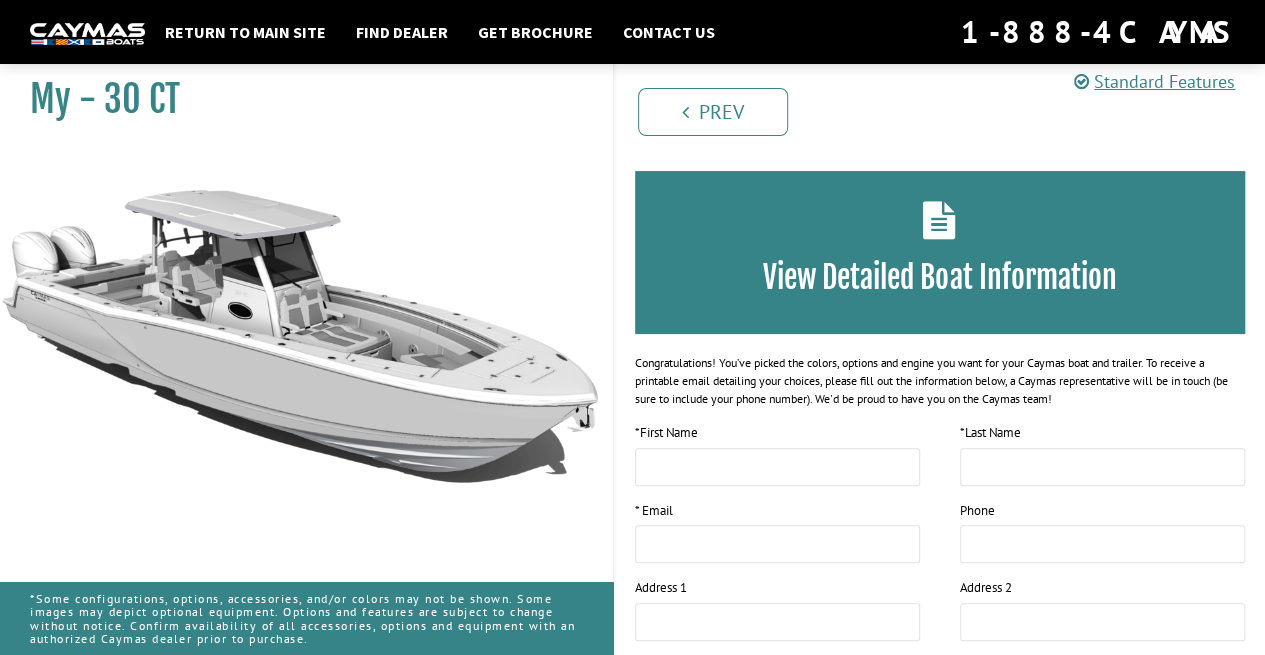 scroll, scrollTop: 0, scrollLeft: 0, axis: both 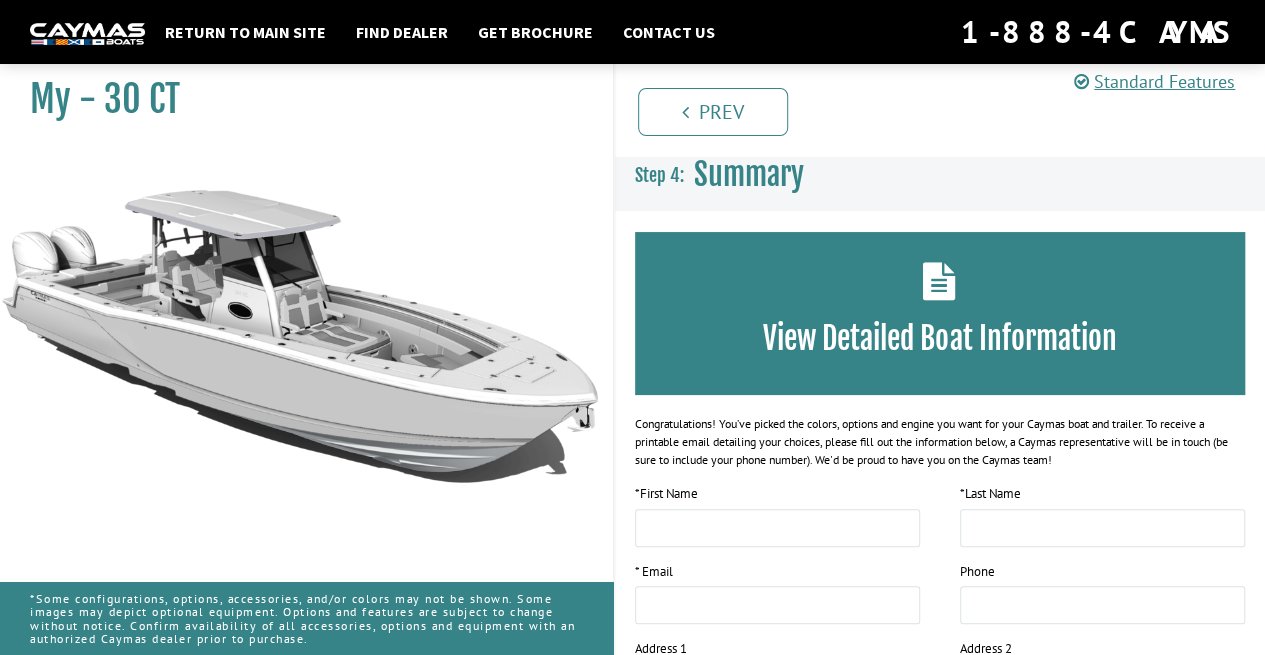 click on "View Detailed Boat Information" at bounding box center [940, 338] 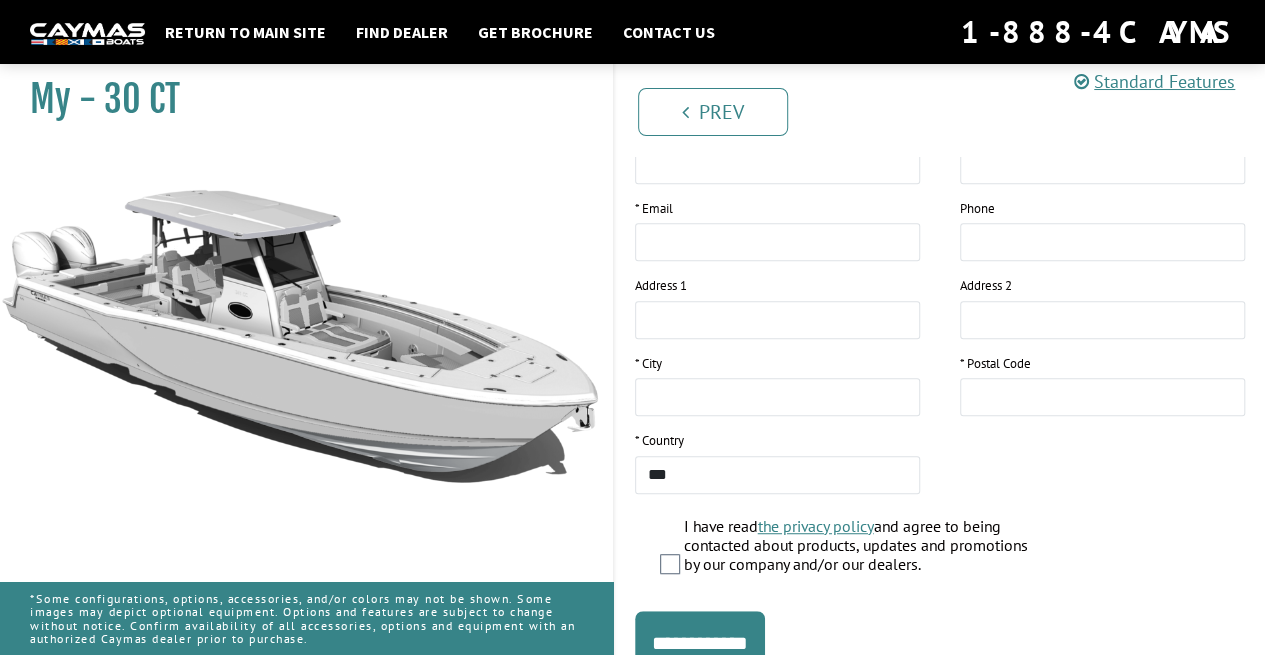 scroll, scrollTop: 450, scrollLeft: 0, axis: vertical 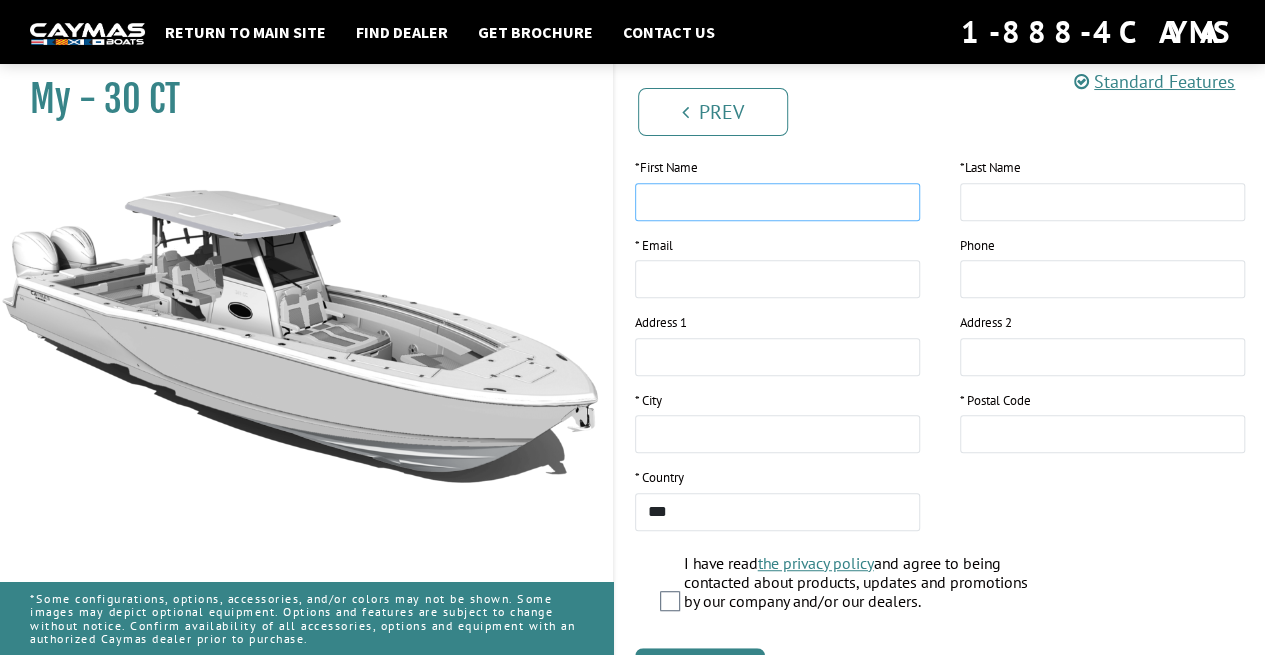 click at bounding box center (777, 202) 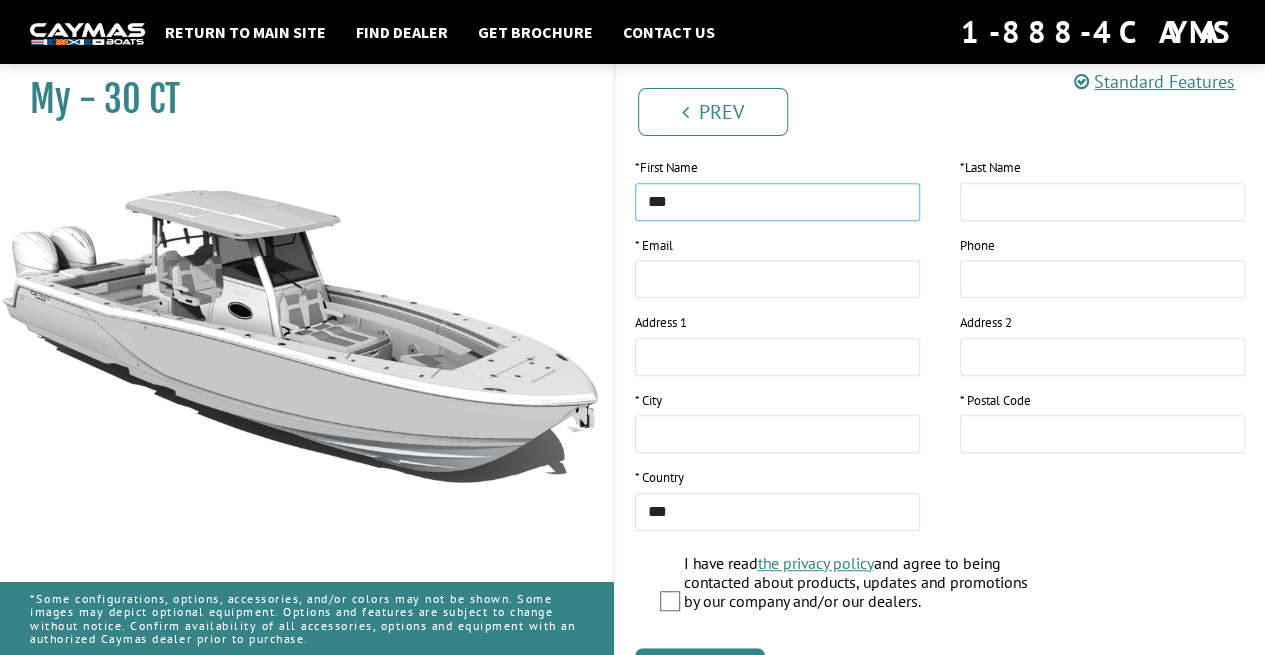 type on "***" 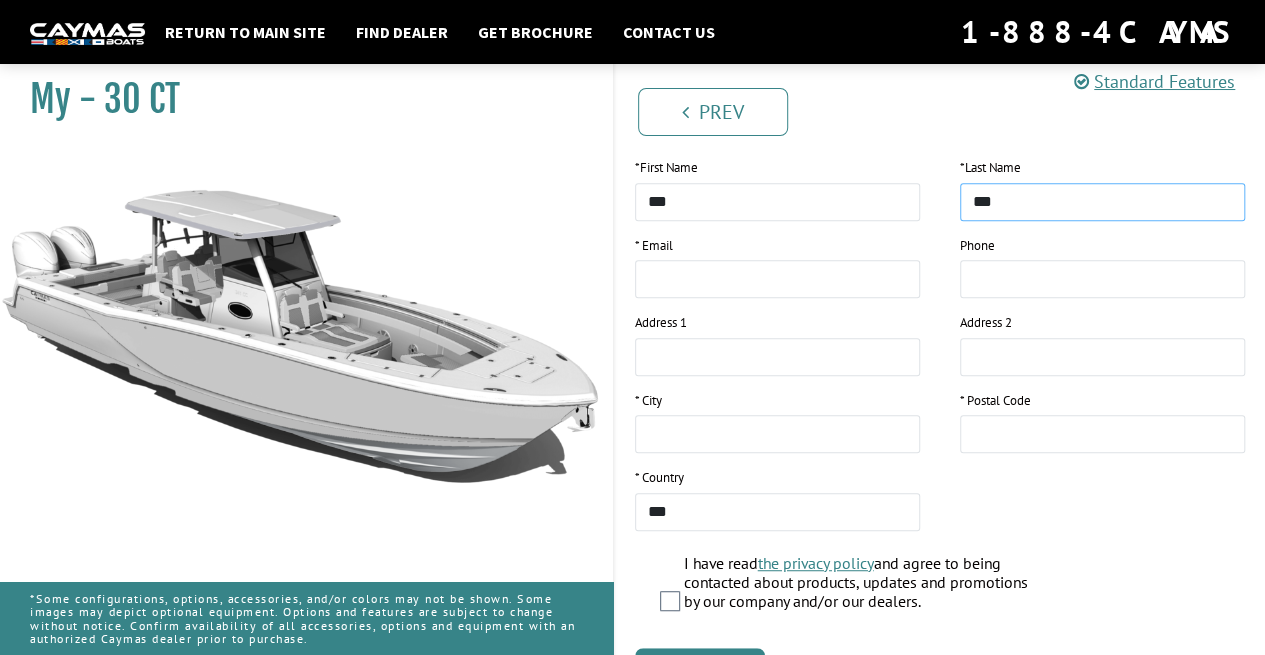 type on "***" 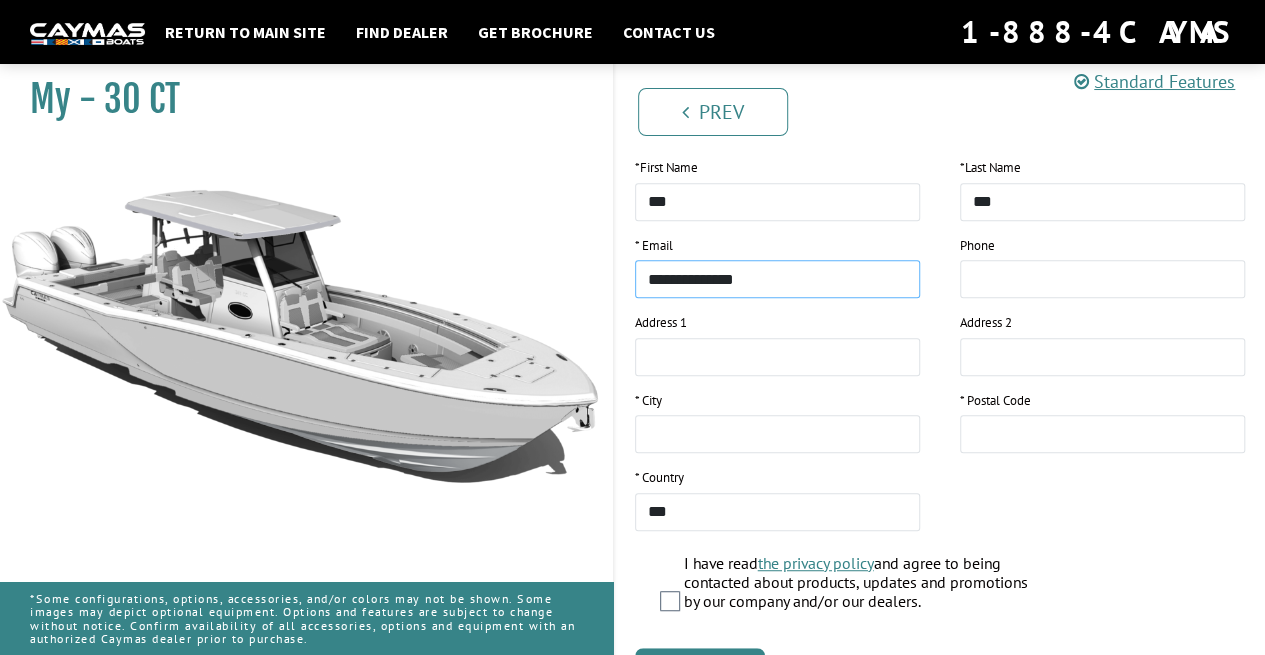type on "**********" 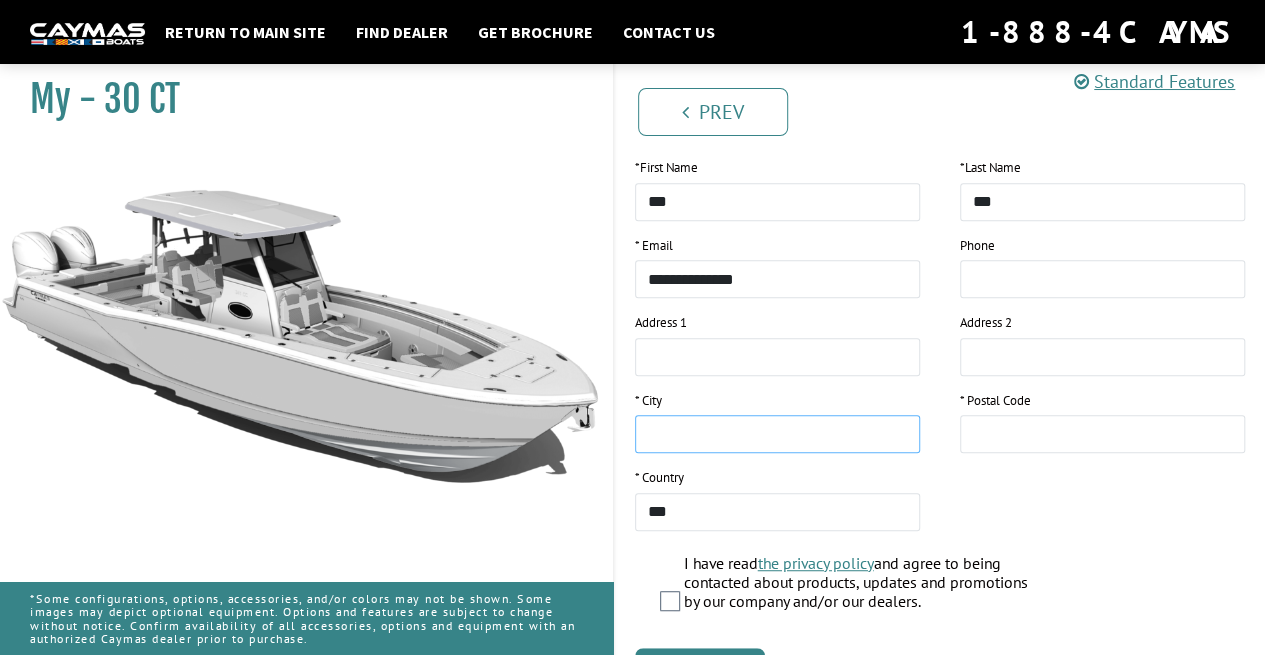 click at bounding box center (777, 434) 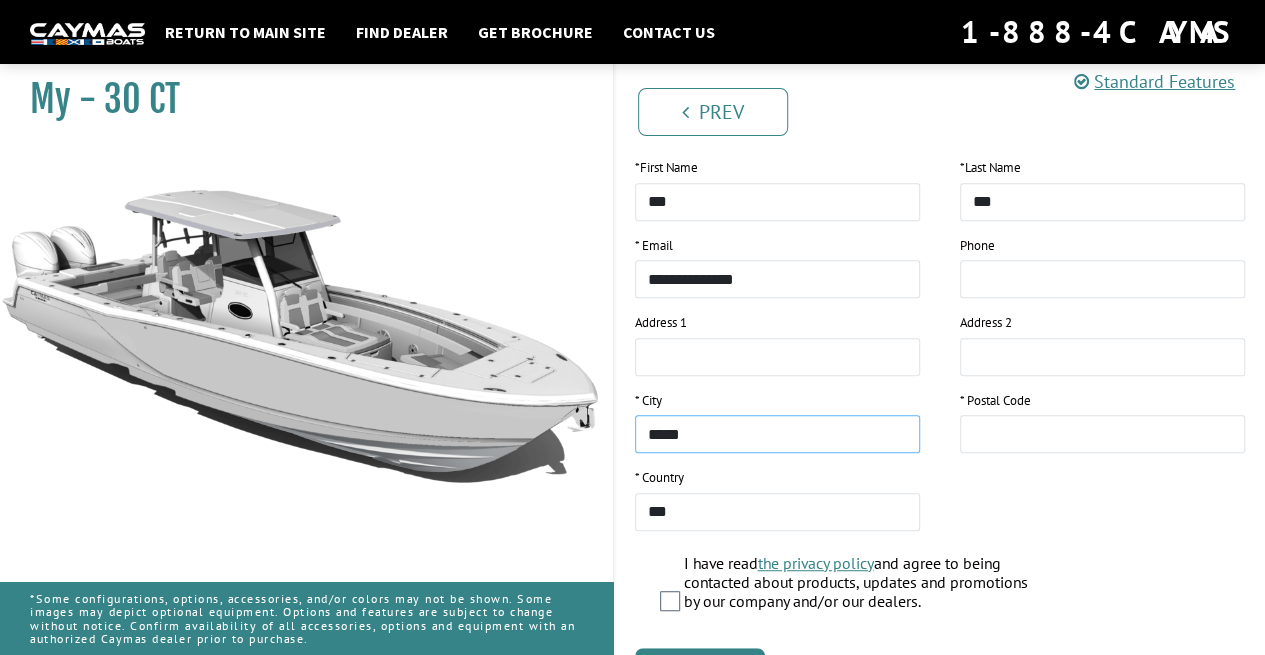 type on "*****" 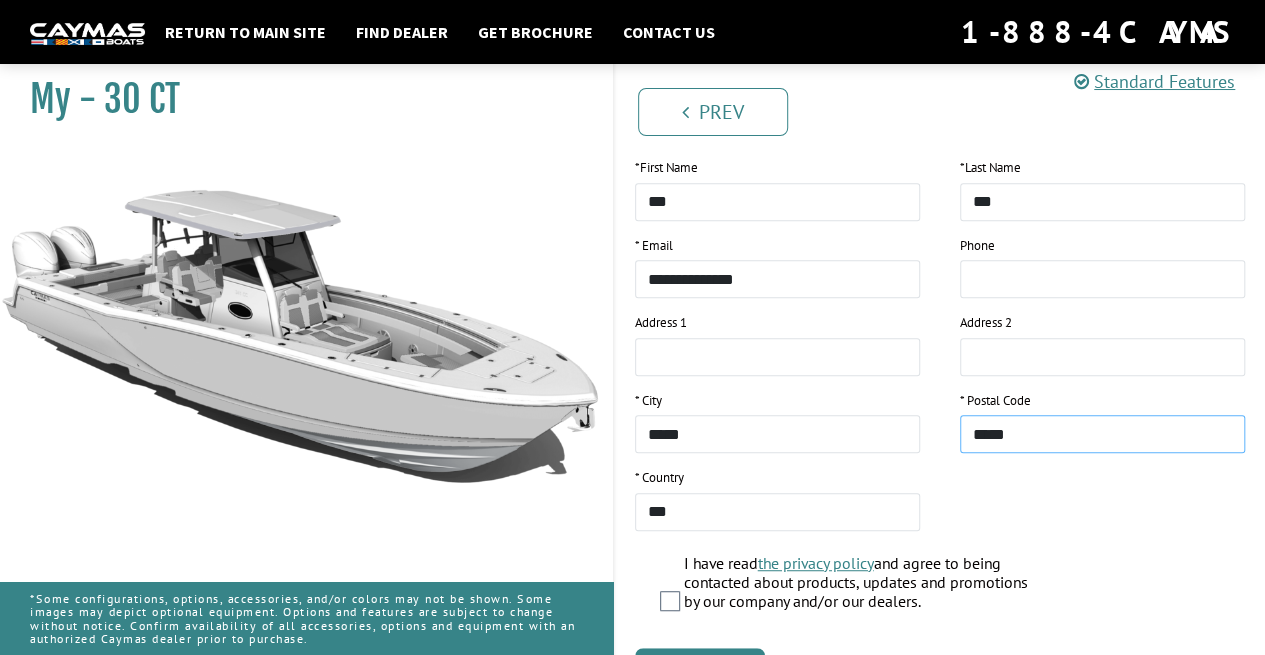 scroll, scrollTop: 450, scrollLeft: 0, axis: vertical 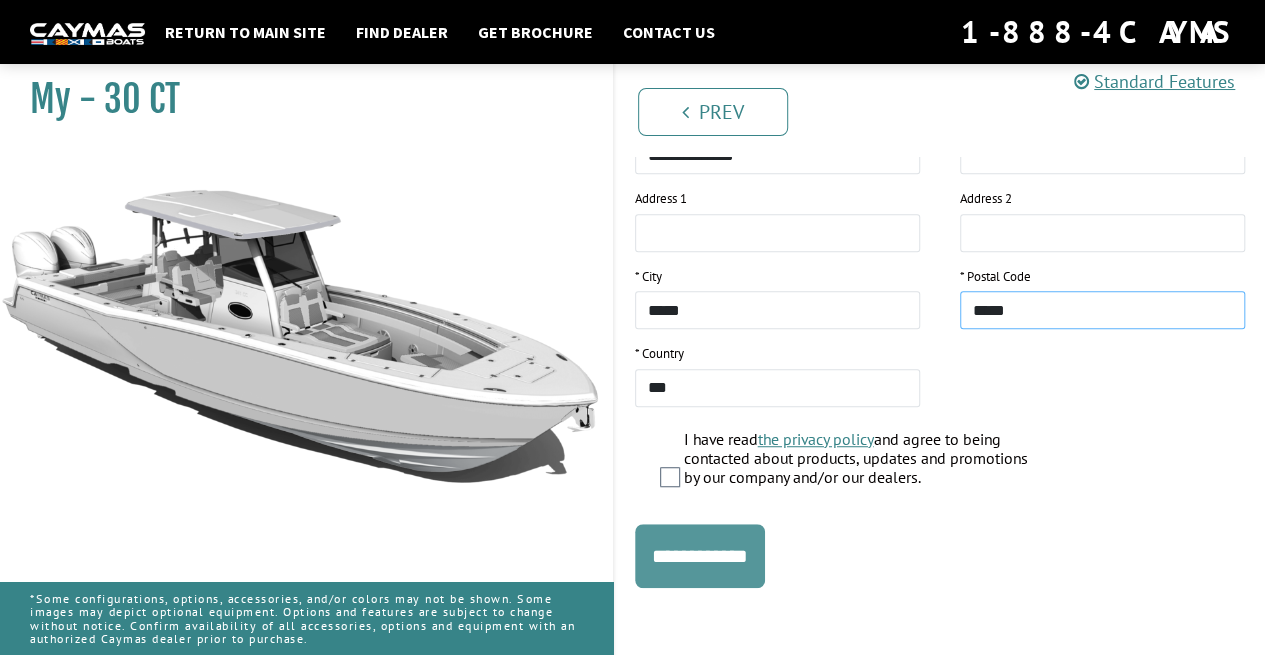 type on "*****" 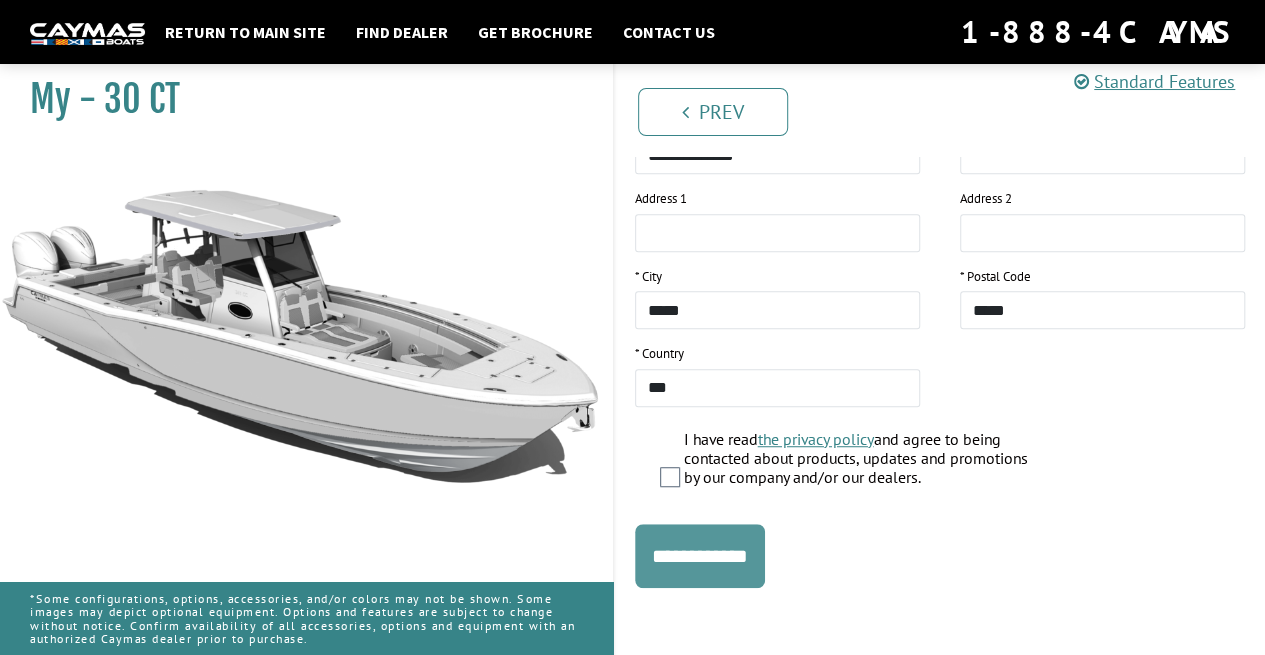 click on "**********" at bounding box center (700, 556) 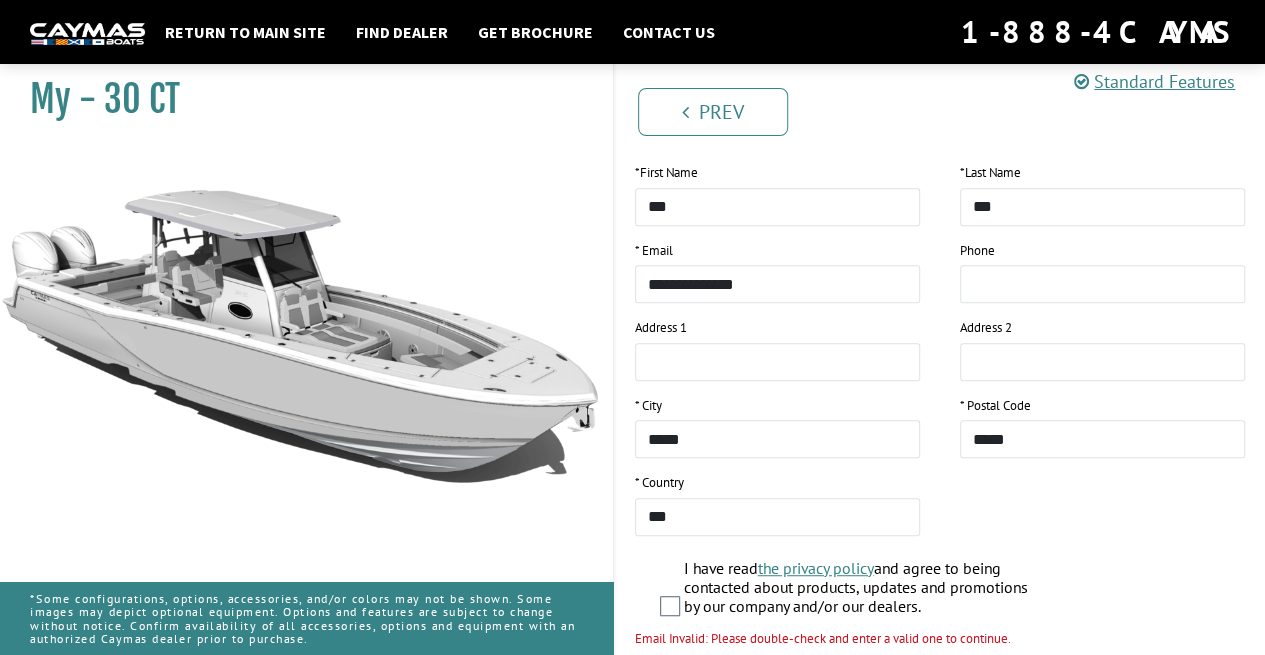 scroll, scrollTop: 316, scrollLeft: 0, axis: vertical 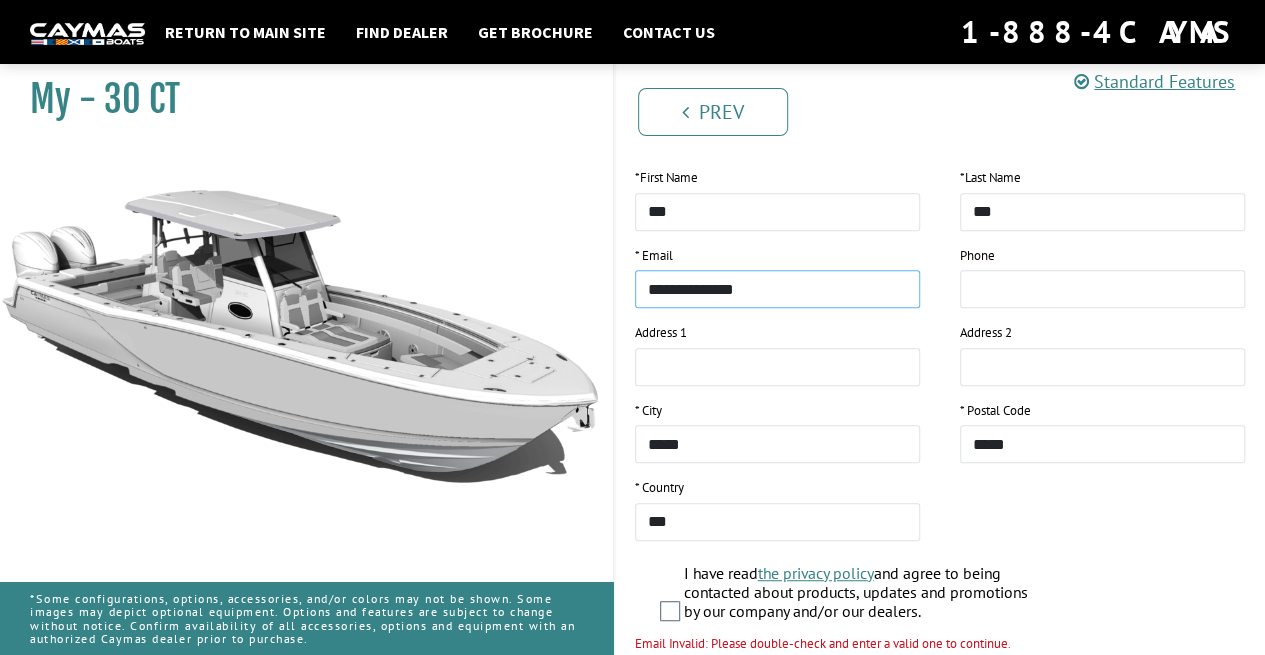 drag, startPoint x: 678, startPoint y: 287, endPoint x: 606, endPoint y: 296, distance: 72.56032 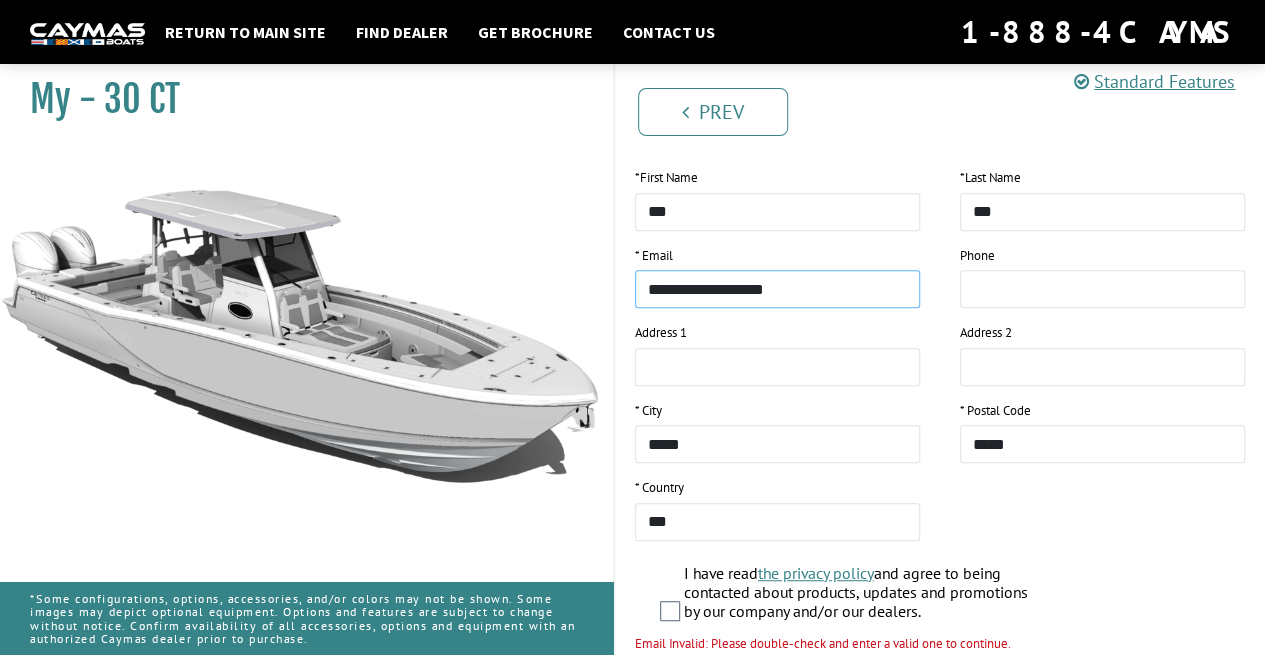 click on "**********" at bounding box center [777, 289] 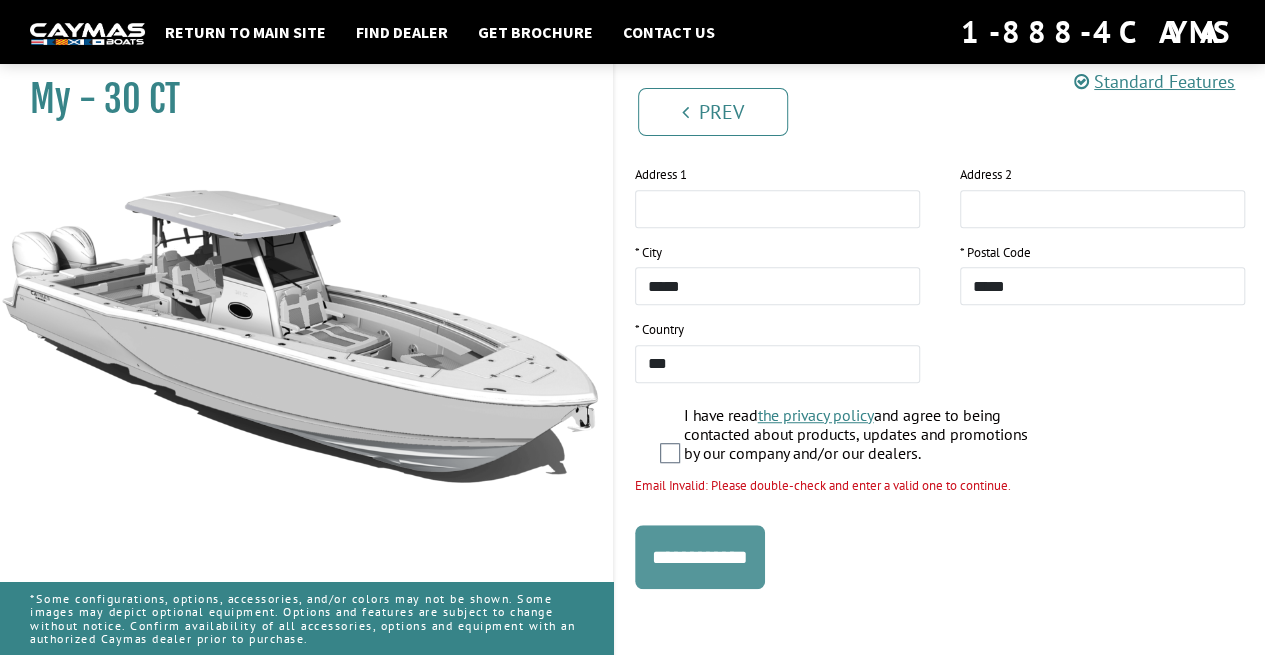 type on "**********" 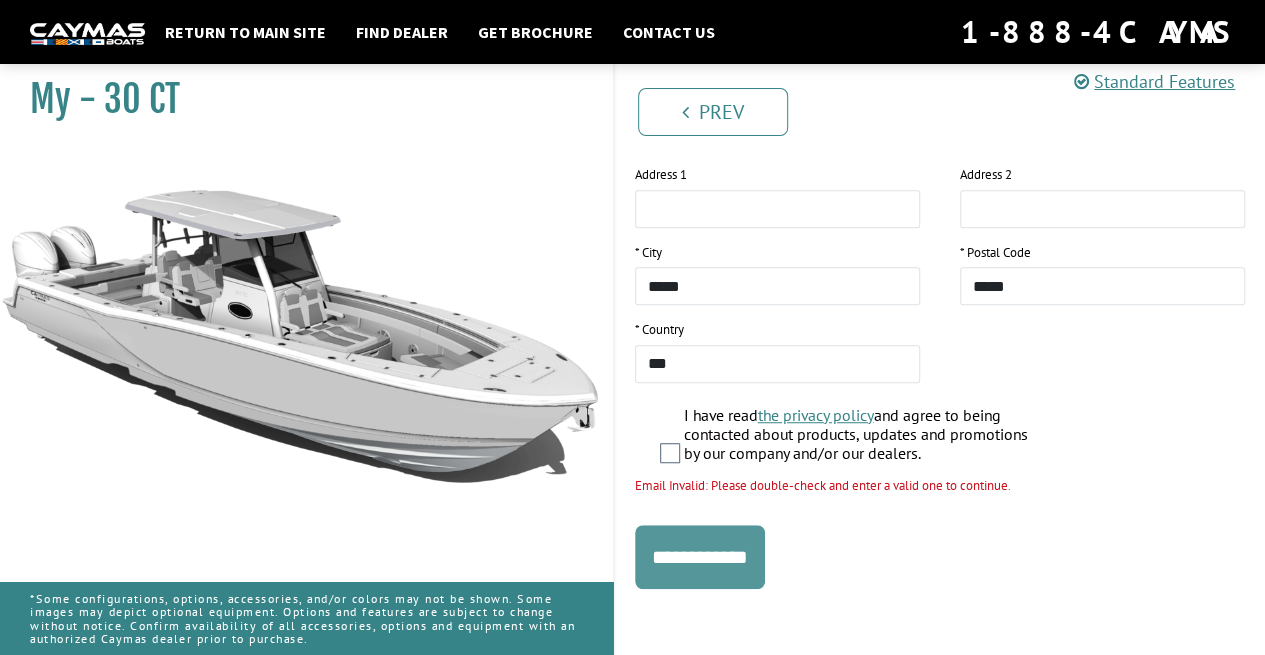 click on "**********" at bounding box center (700, 557) 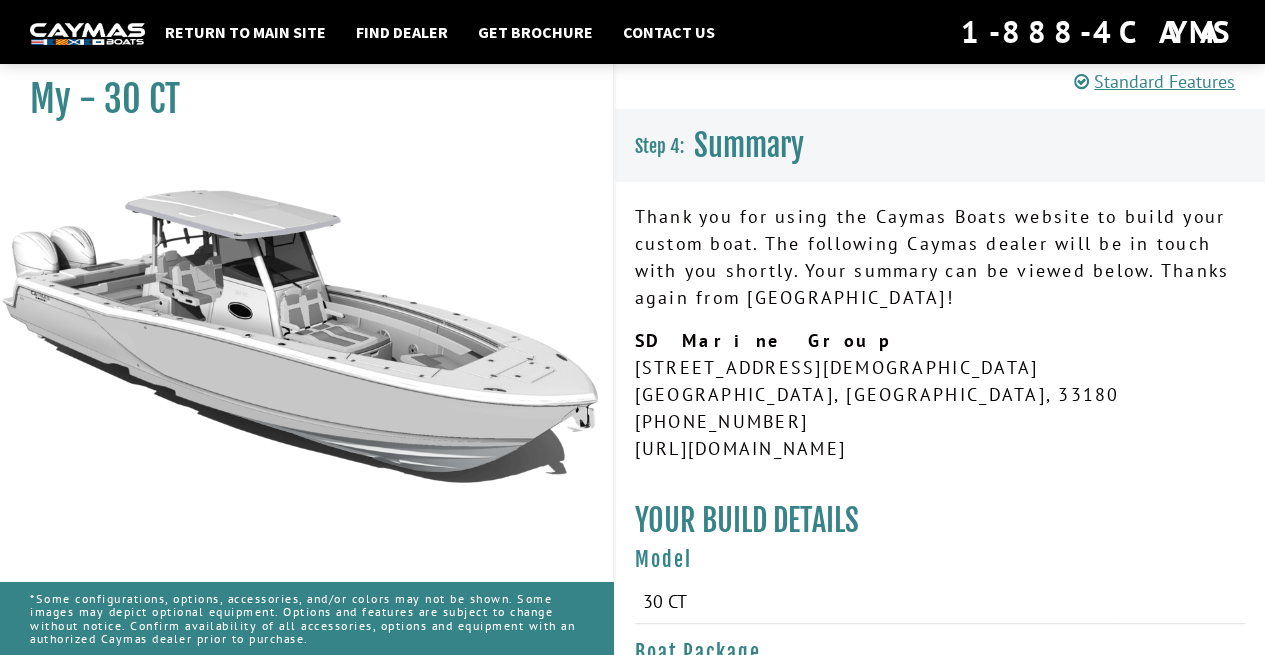 scroll, scrollTop: 0, scrollLeft: 0, axis: both 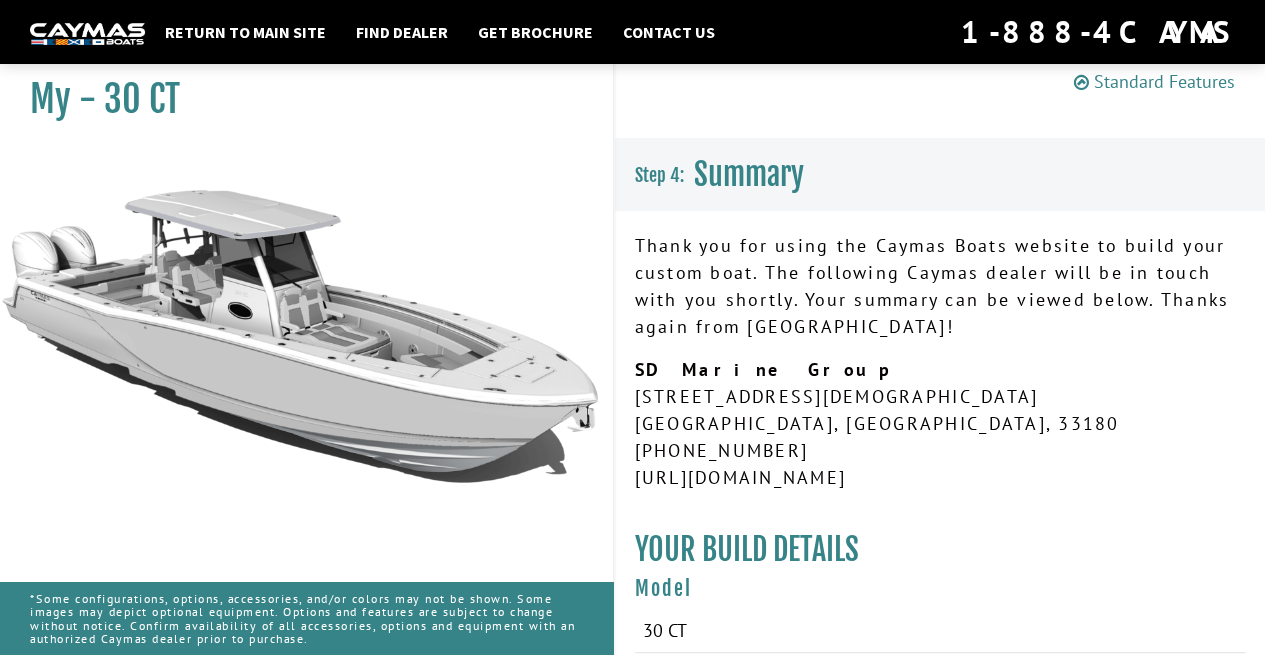 click at bounding box center (1081, 82) 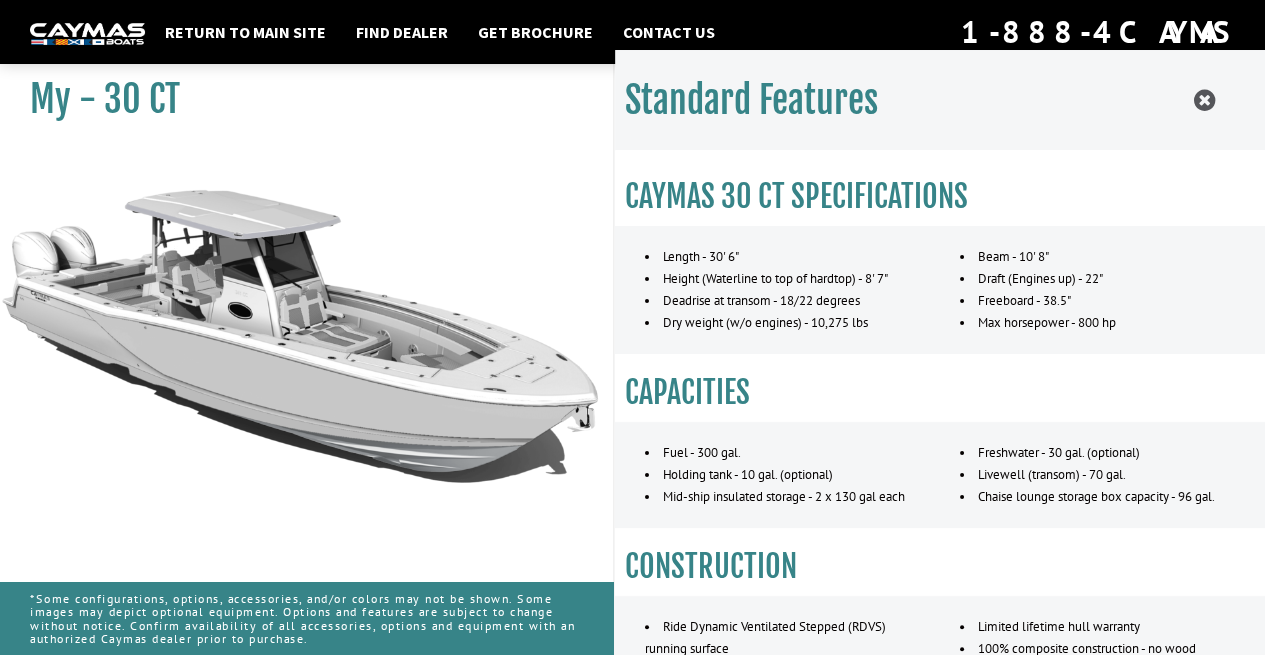 scroll, scrollTop: 122, scrollLeft: 0, axis: vertical 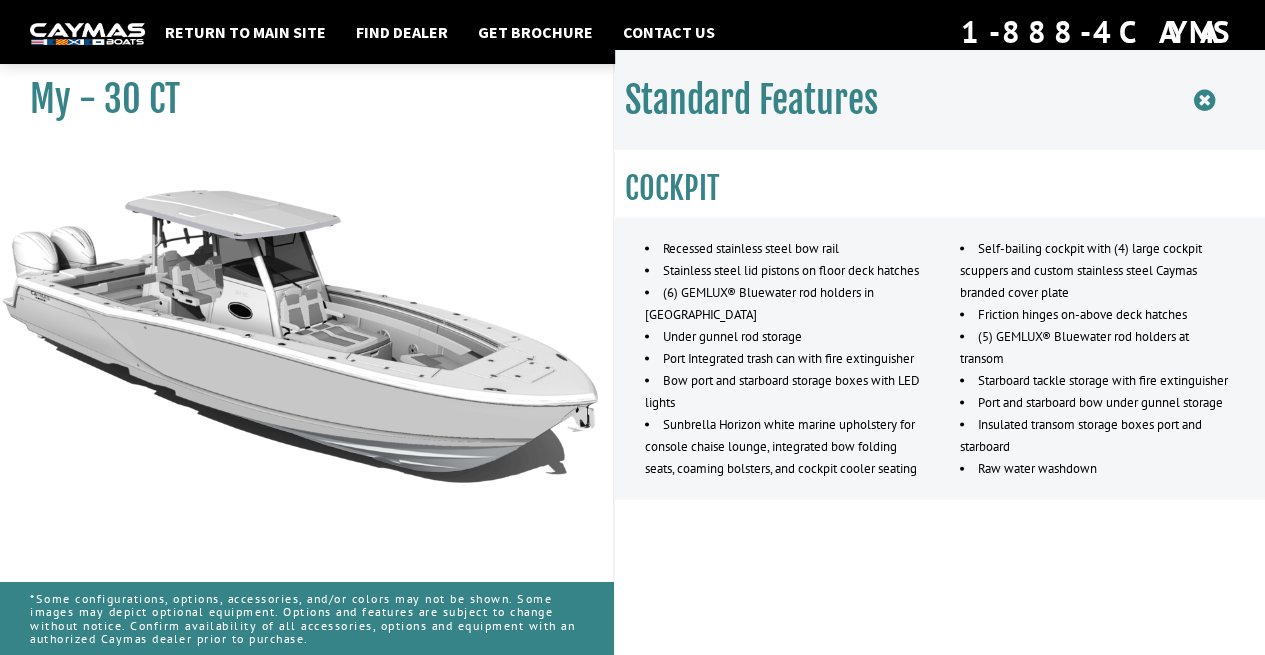 click at bounding box center (1204, 100) 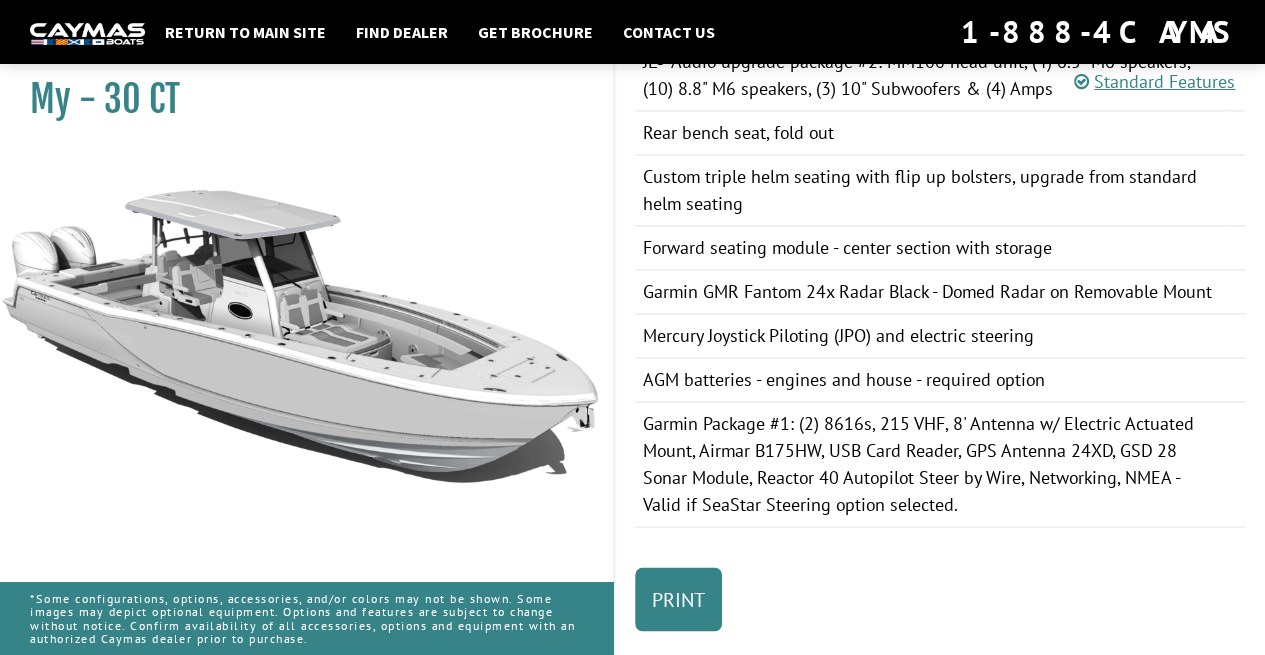 scroll, scrollTop: 1366, scrollLeft: 0, axis: vertical 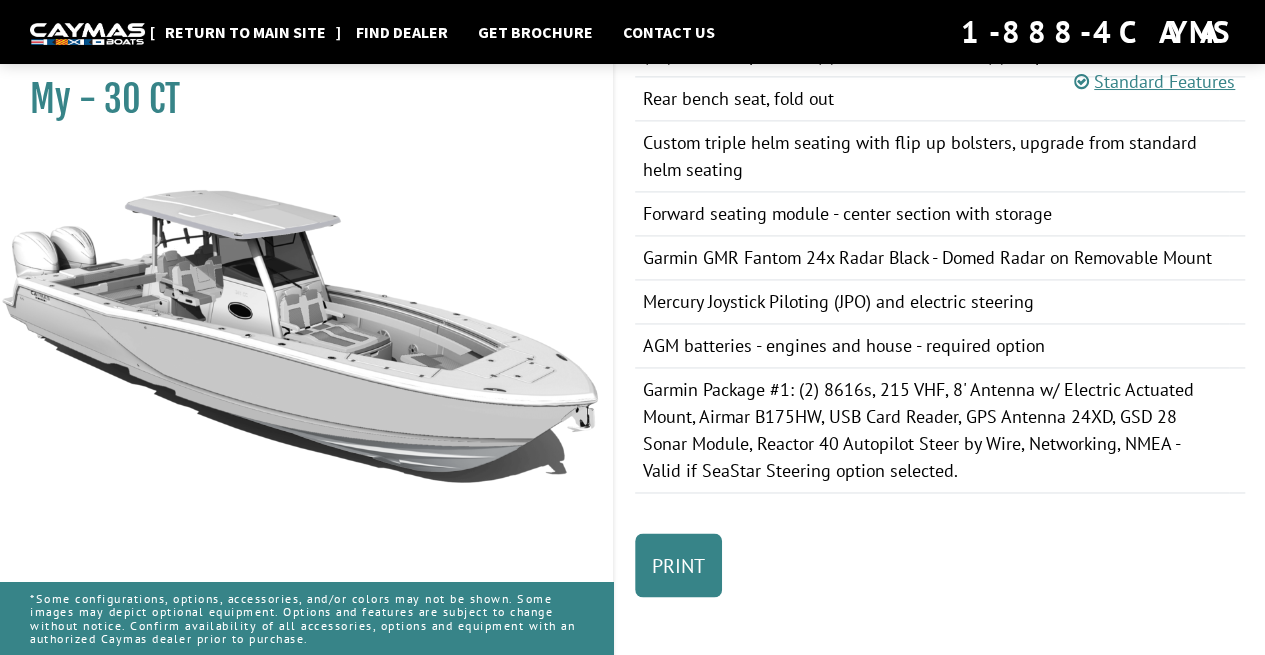 click on "Return to main site" at bounding box center [245, 32] 